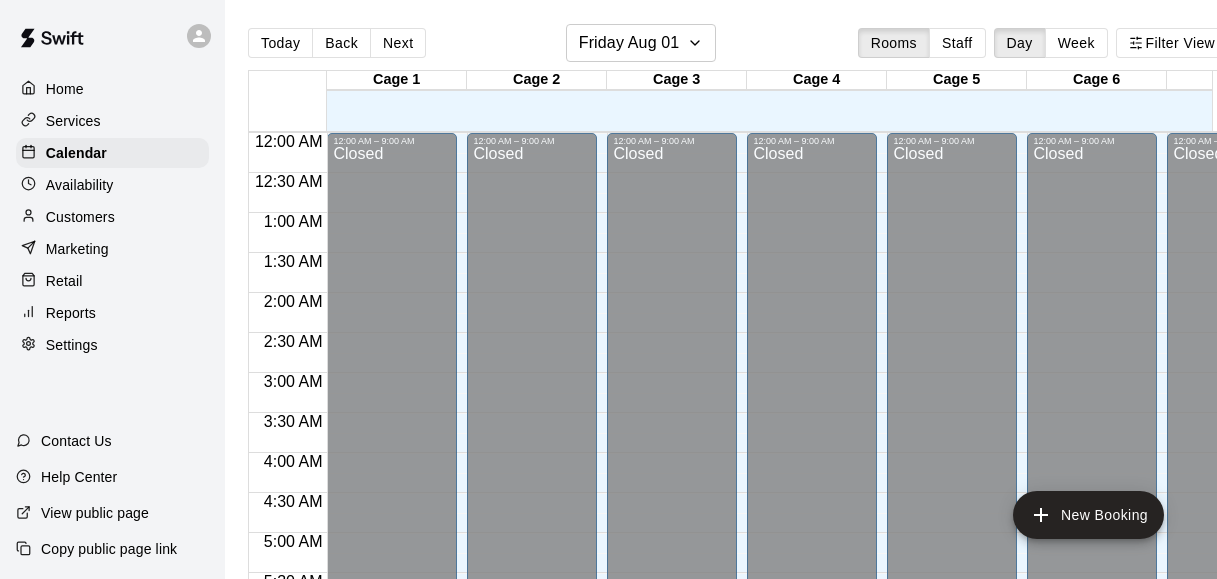 scroll, scrollTop: 0, scrollLeft: 0, axis: both 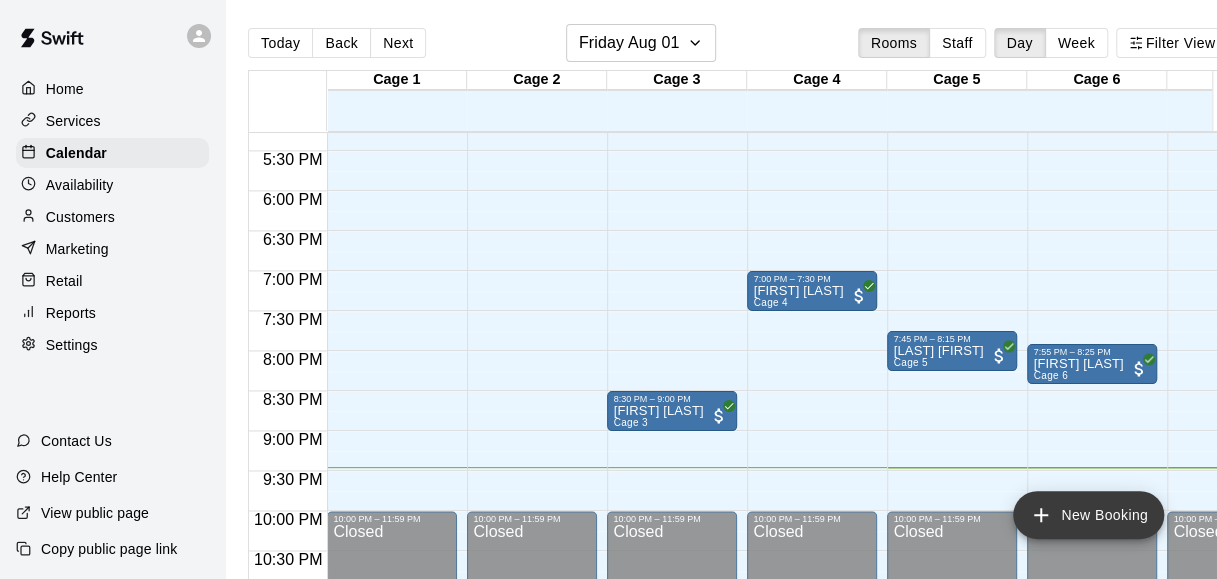 click on "New Booking" at bounding box center (1088, 515) 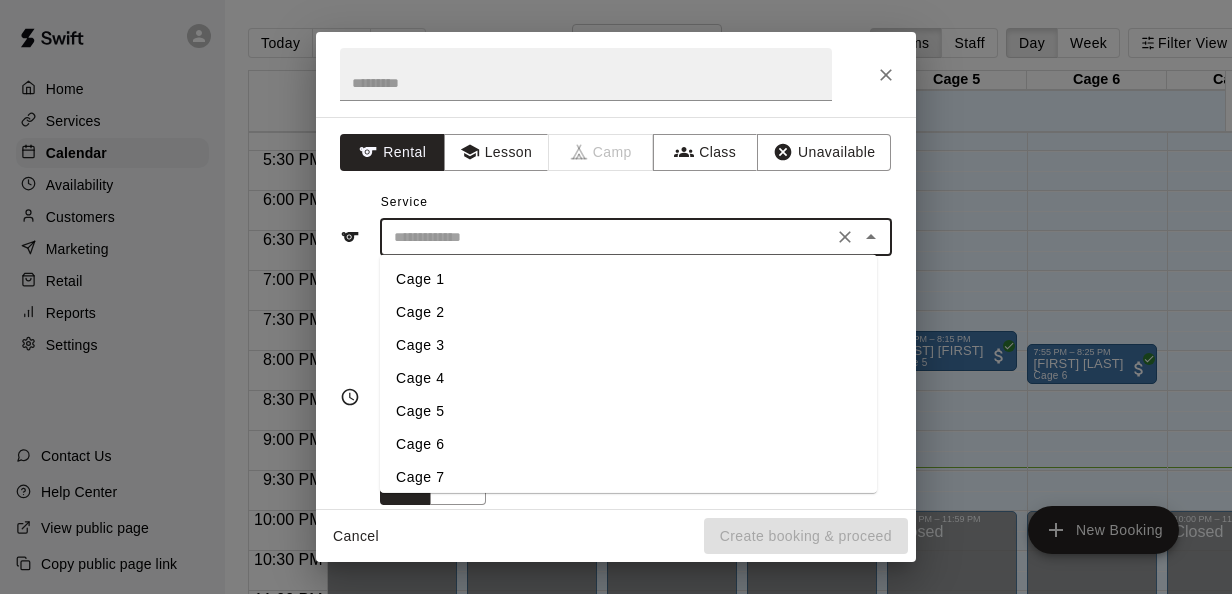 click at bounding box center (606, 237) 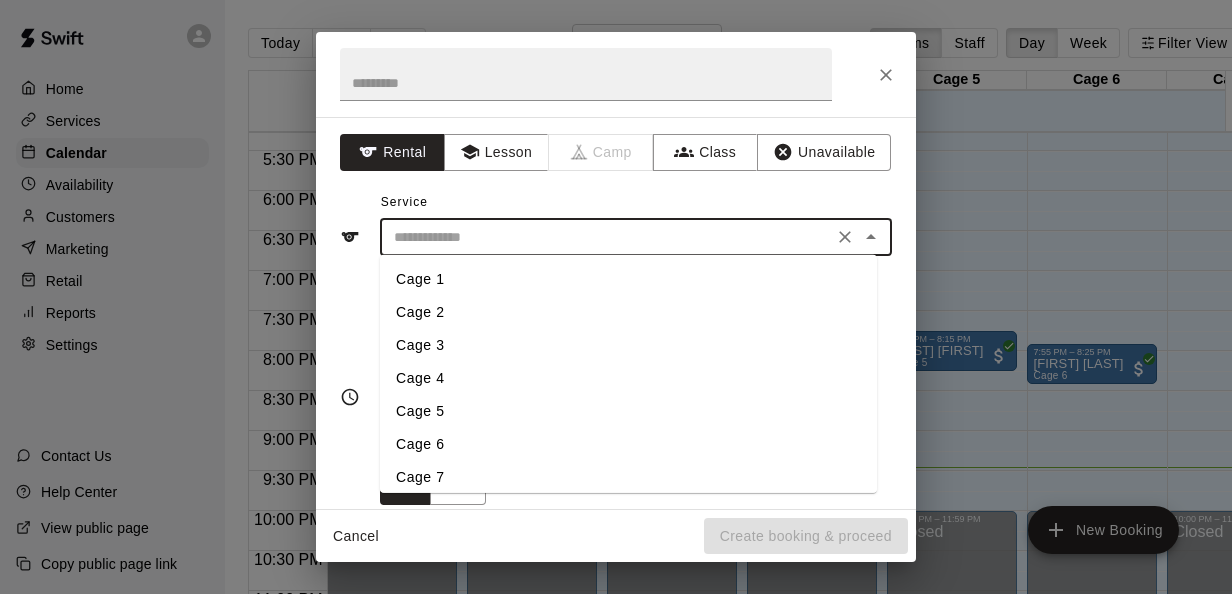 click on "Cage 4" at bounding box center (628, 378) 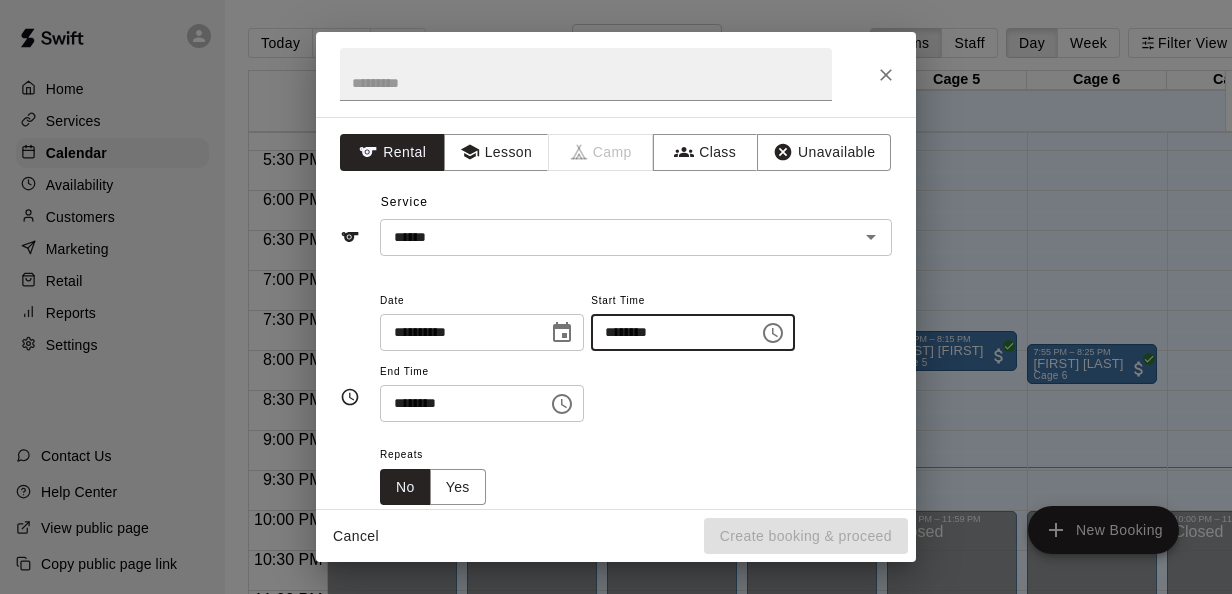 click on "********" at bounding box center [668, 332] 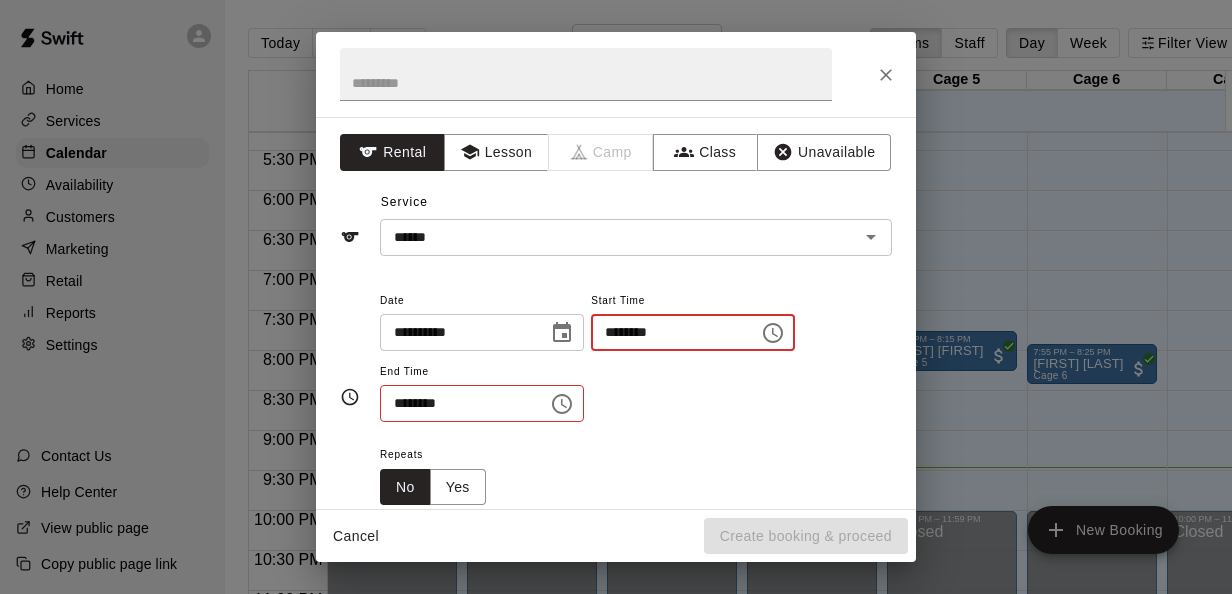 click on "********" at bounding box center (668, 332) 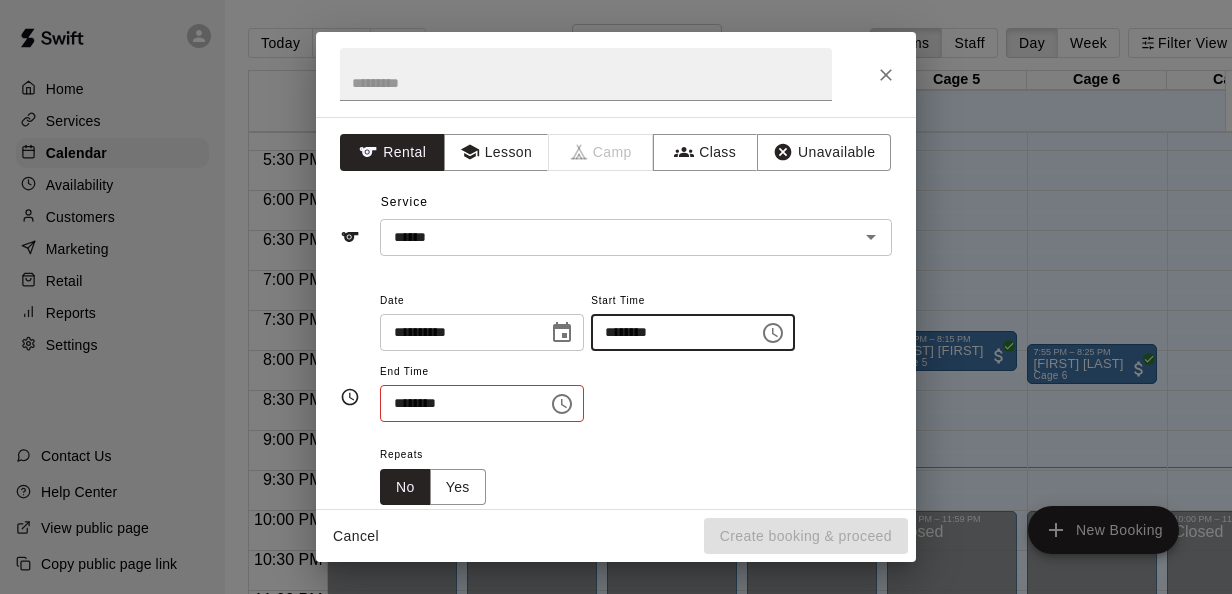 type on "********" 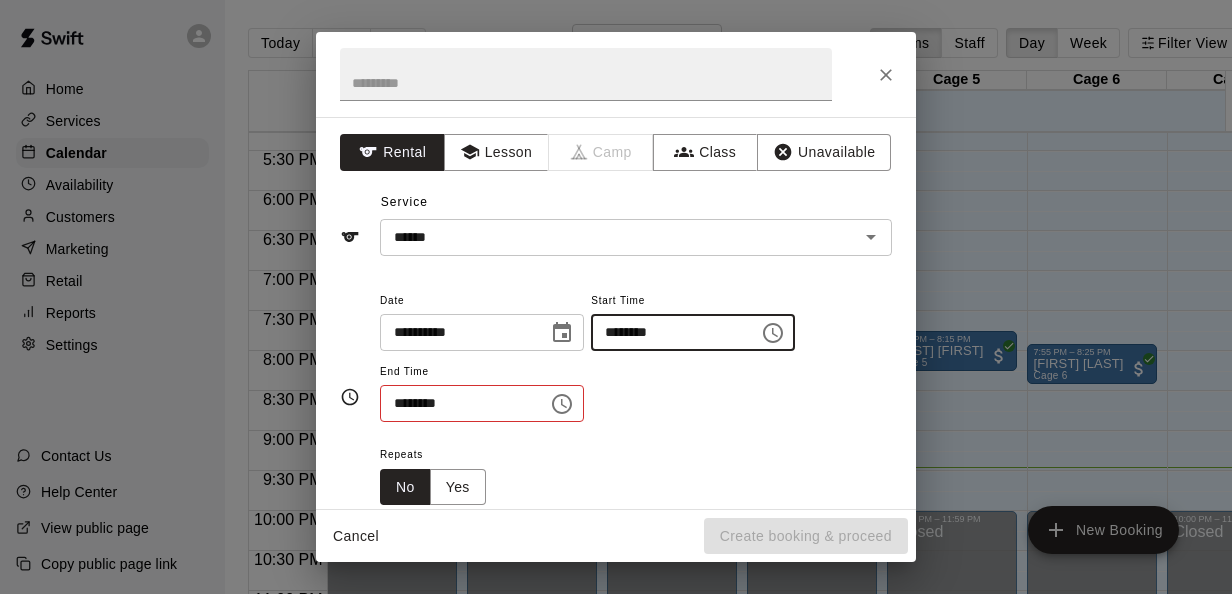 click on "********" at bounding box center [457, 403] 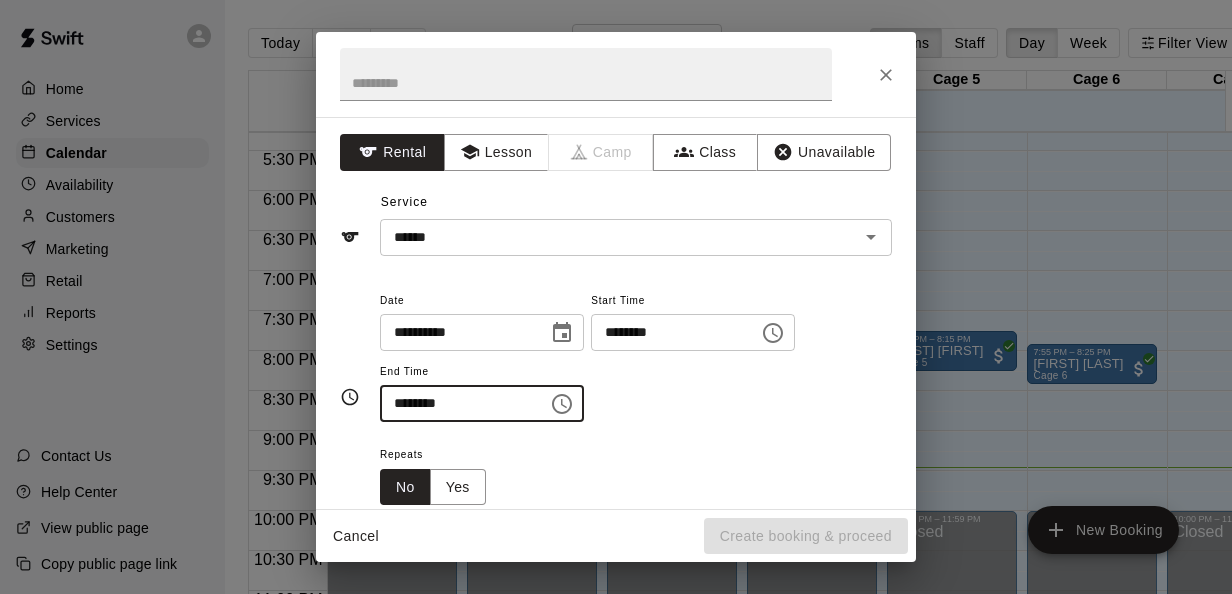 type on "********" 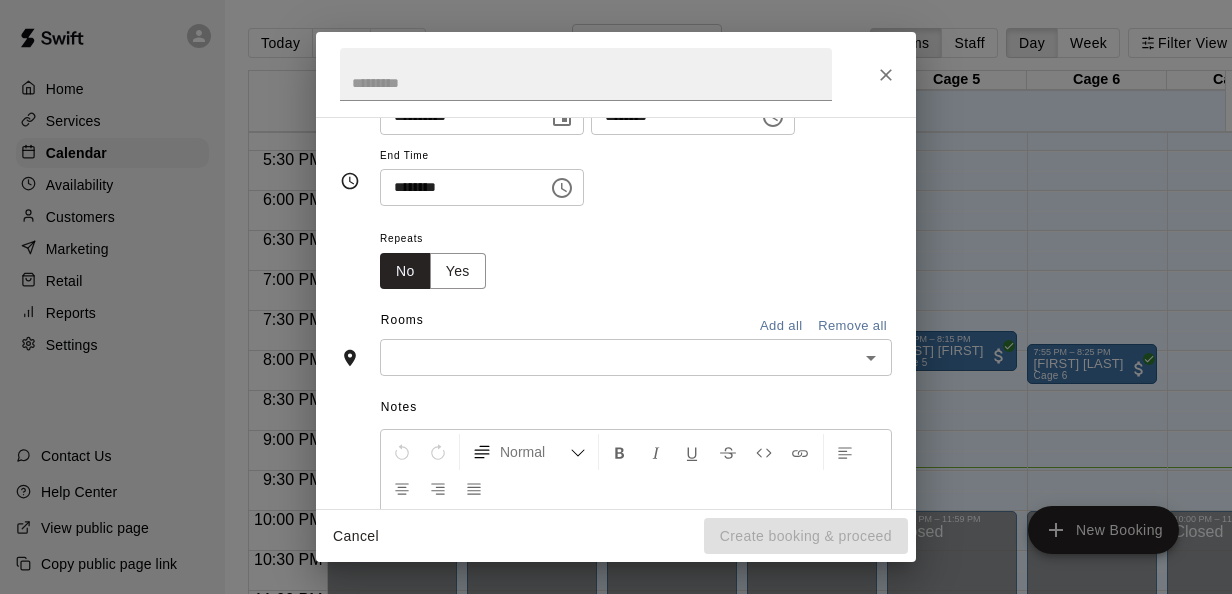 scroll, scrollTop: 227, scrollLeft: 0, axis: vertical 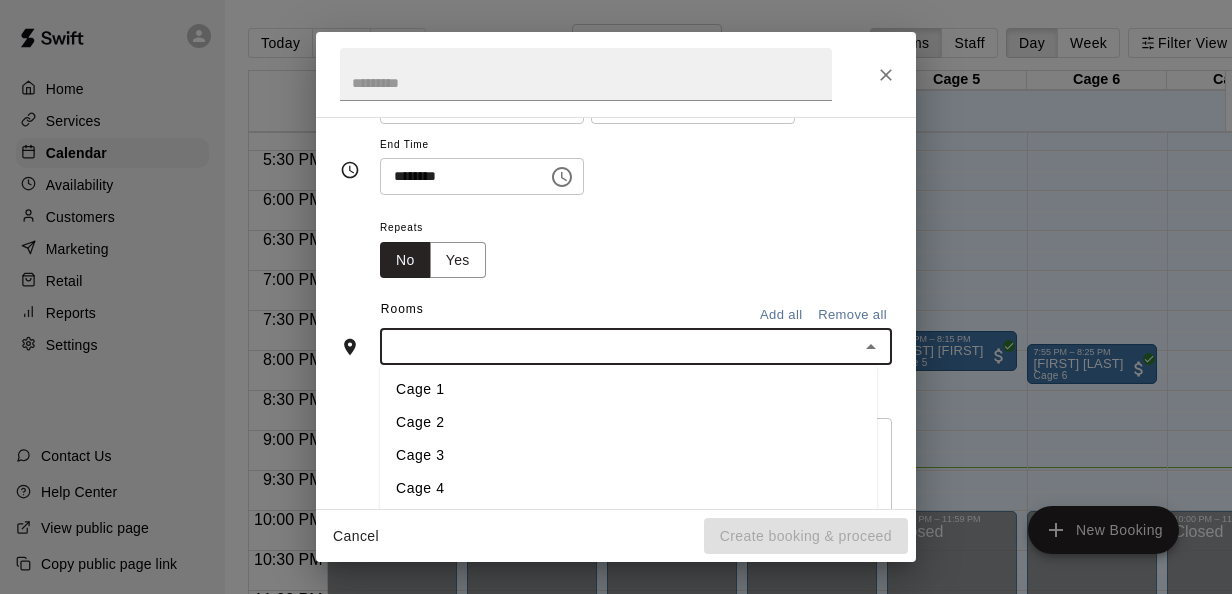 click at bounding box center (619, 346) 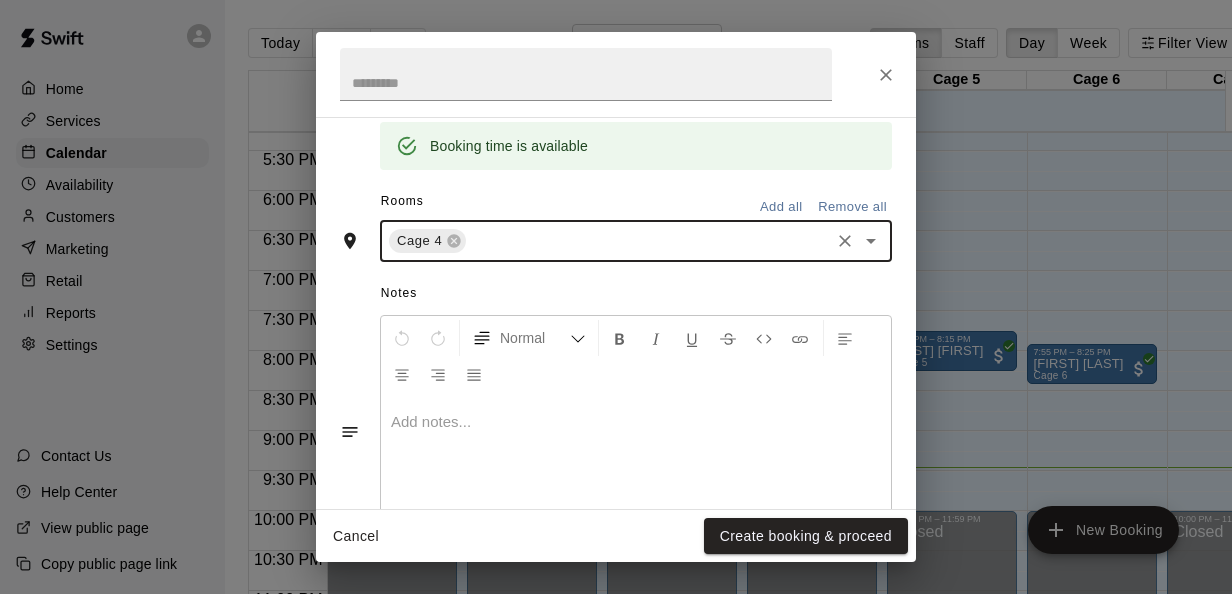 scroll, scrollTop: 421, scrollLeft: 0, axis: vertical 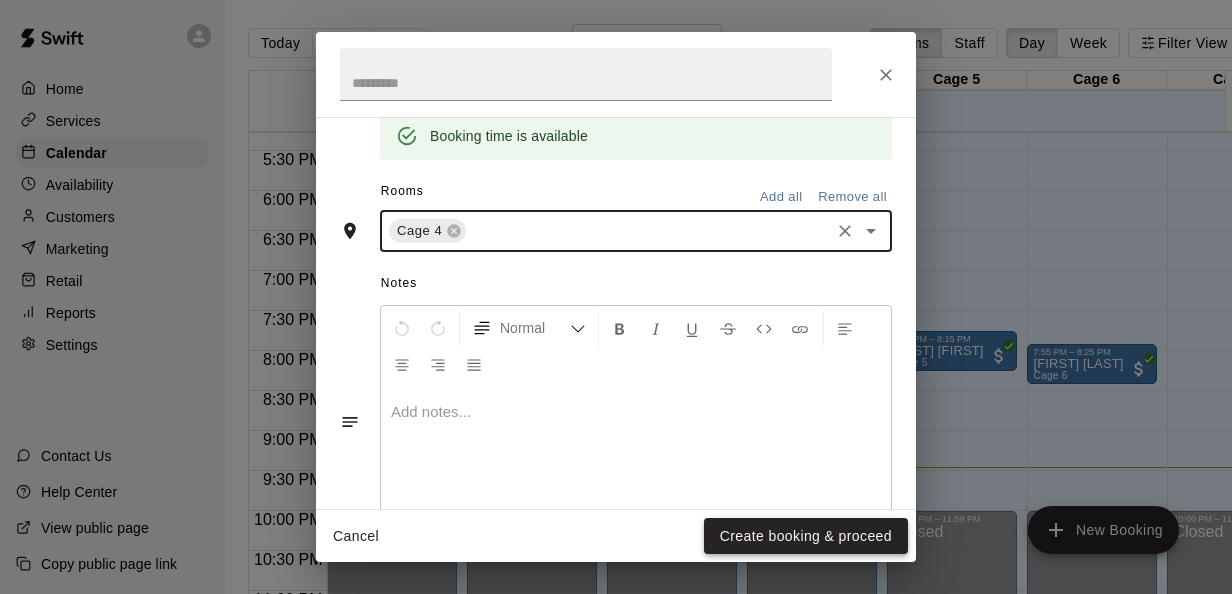 click on "Create booking & proceed" at bounding box center (806, 536) 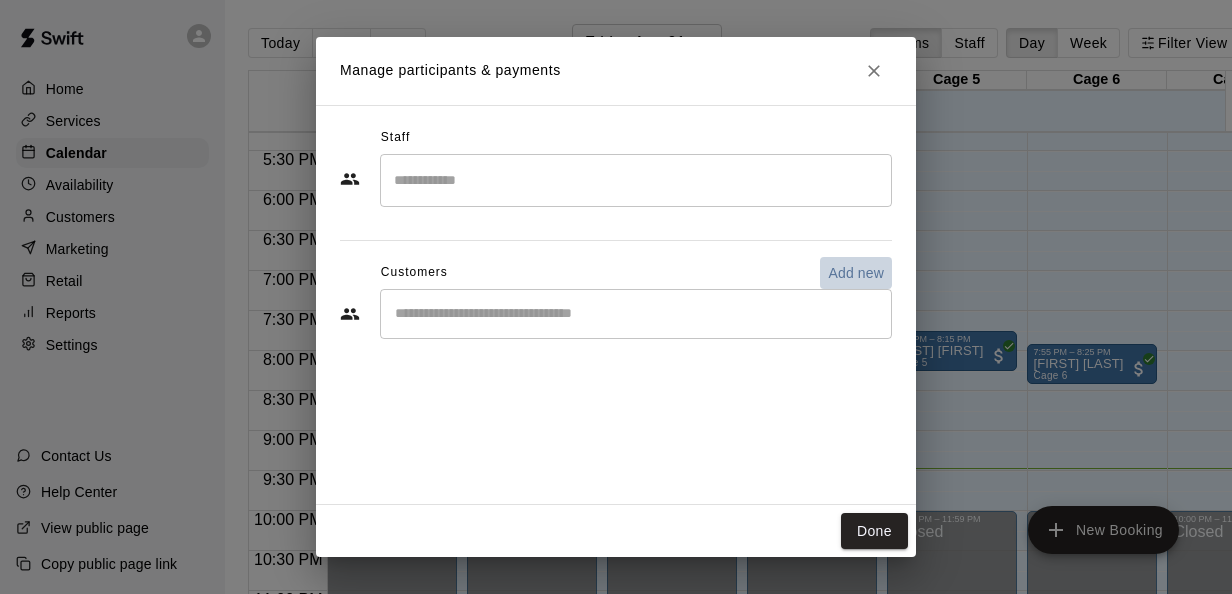 click on "Add new" at bounding box center [856, 273] 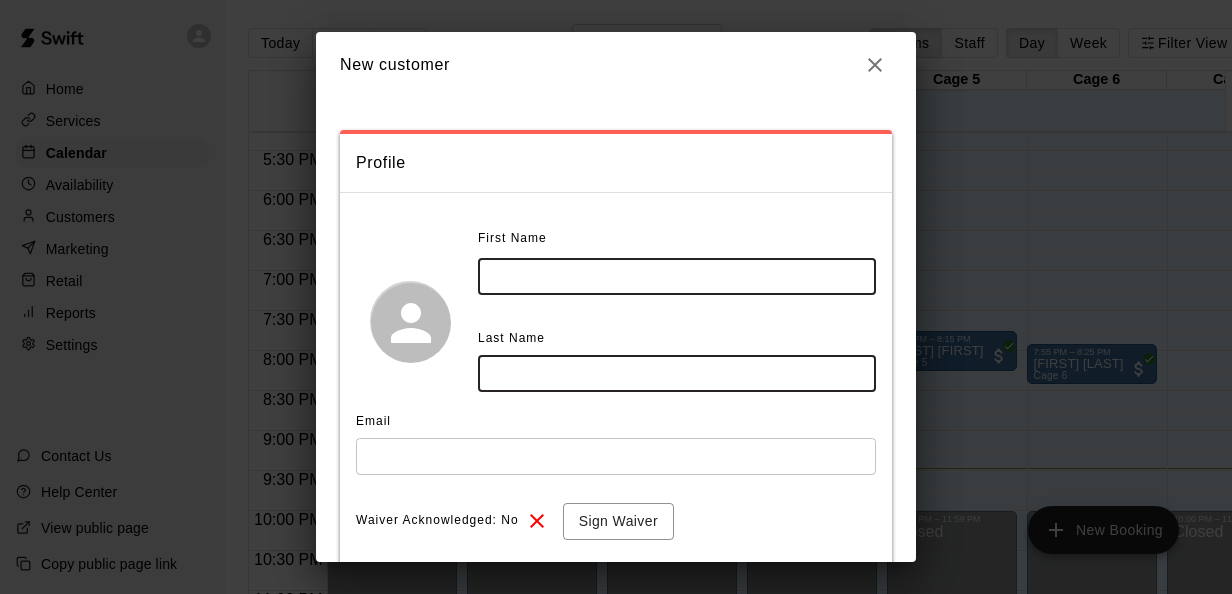 click at bounding box center [677, 276] 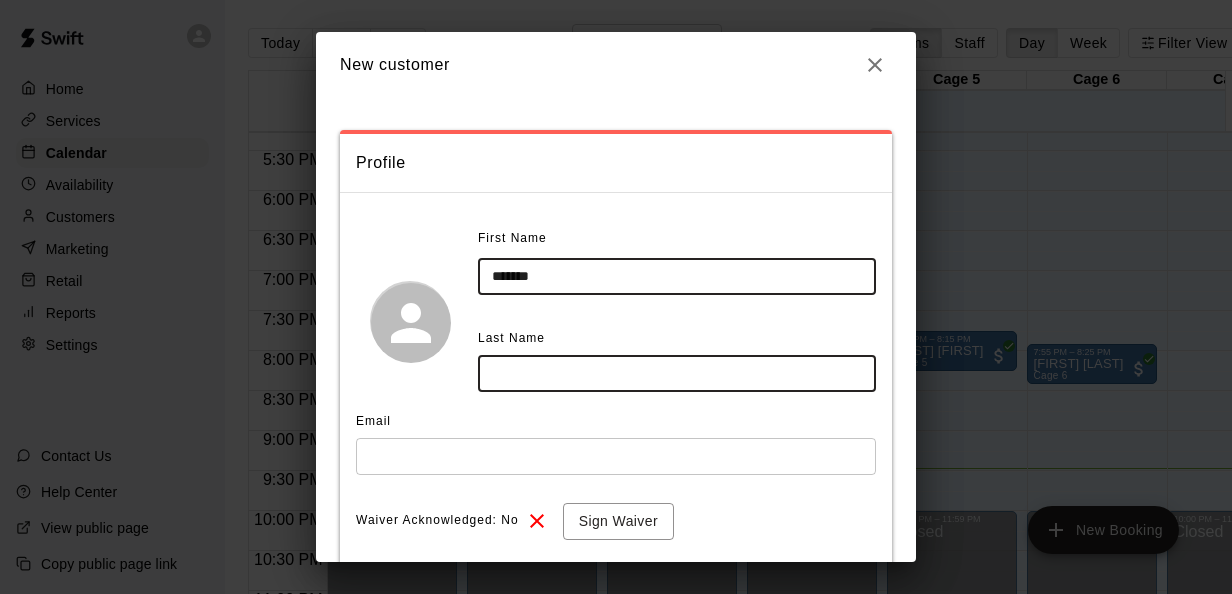 type on "*******" 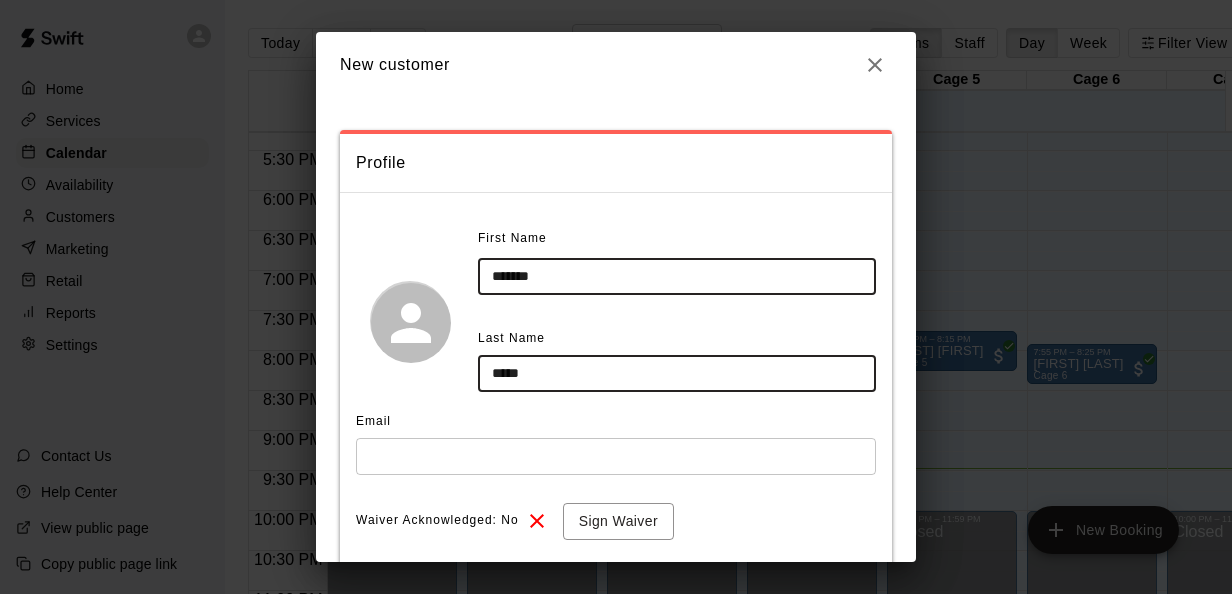 scroll, scrollTop: 215, scrollLeft: 0, axis: vertical 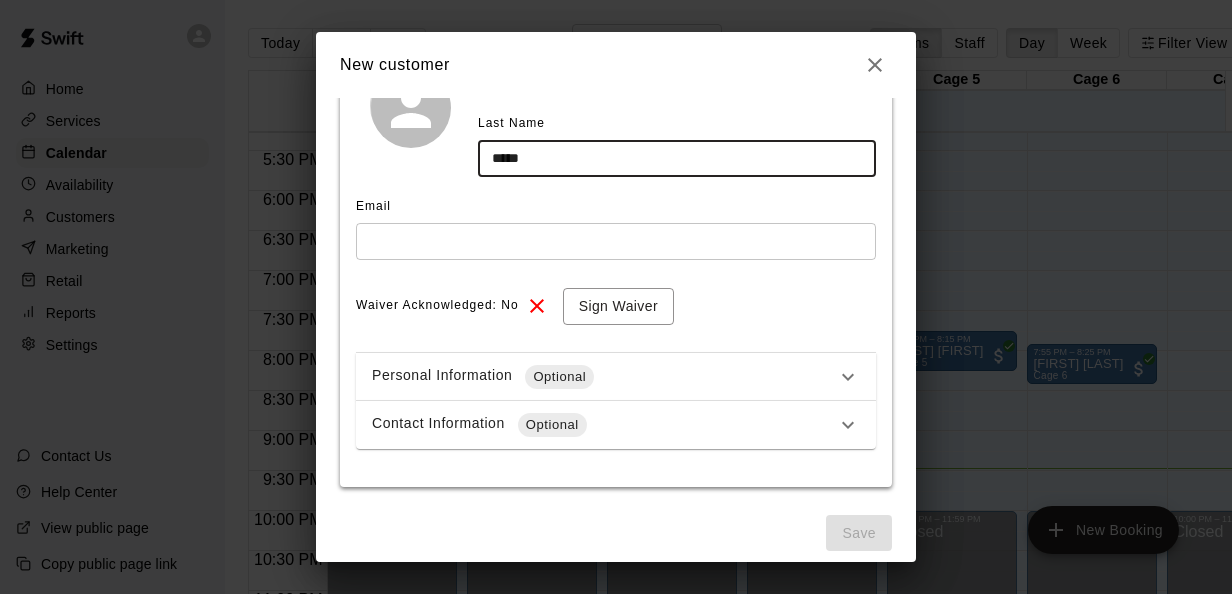 type on "*****" 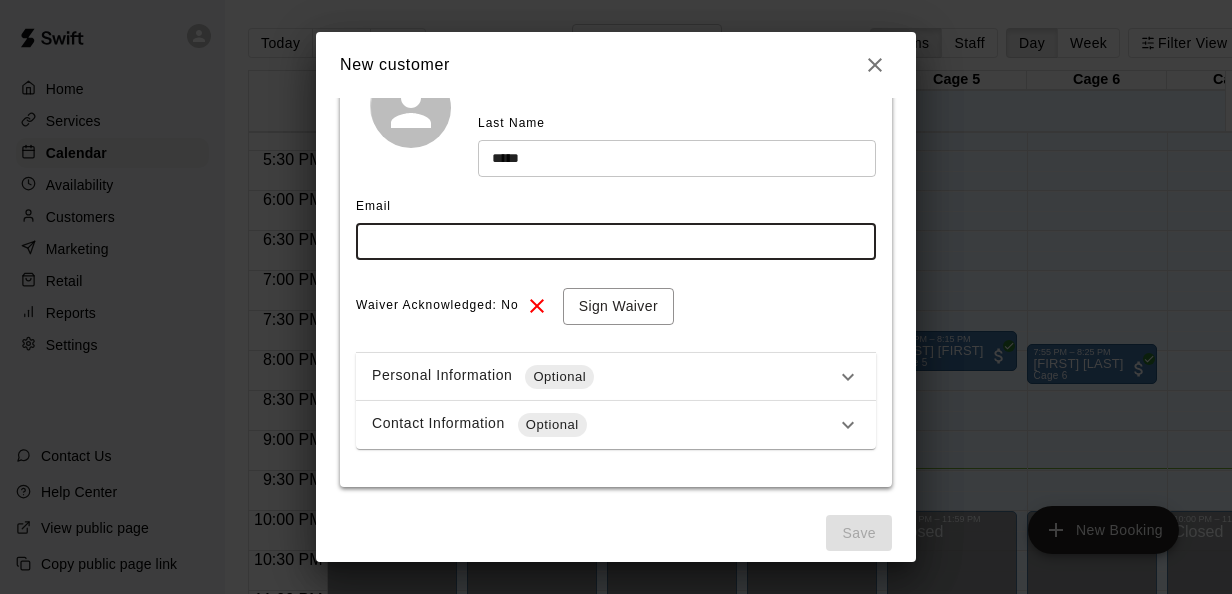 click at bounding box center (616, 241) 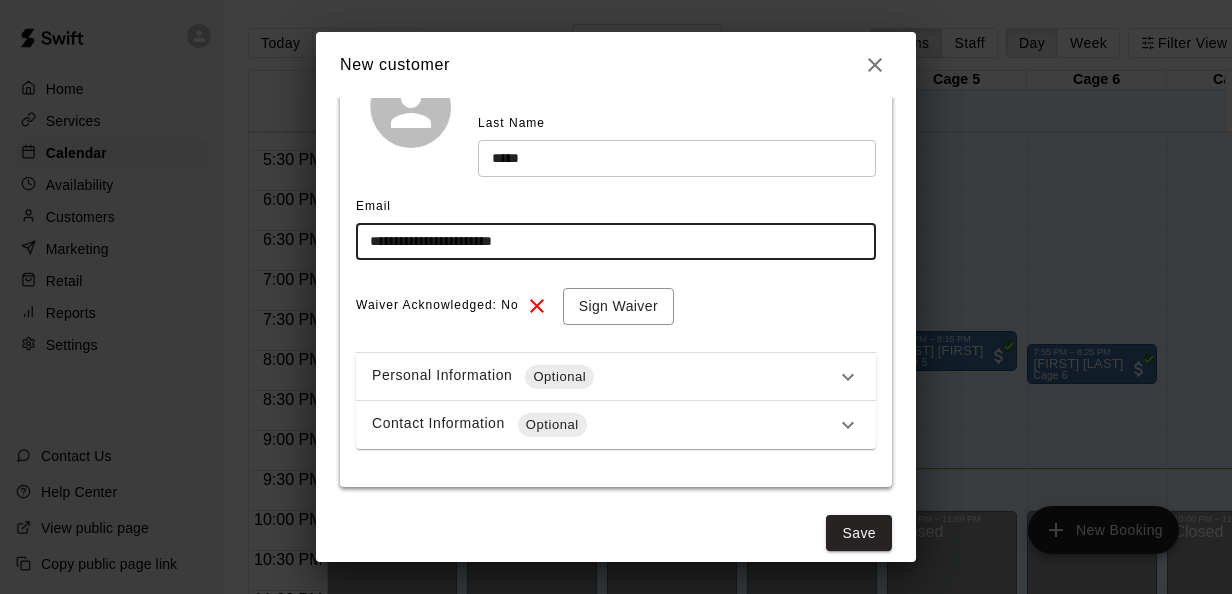 scroll, scrollTop: 231, scrollLeft: 0, axis: vertical 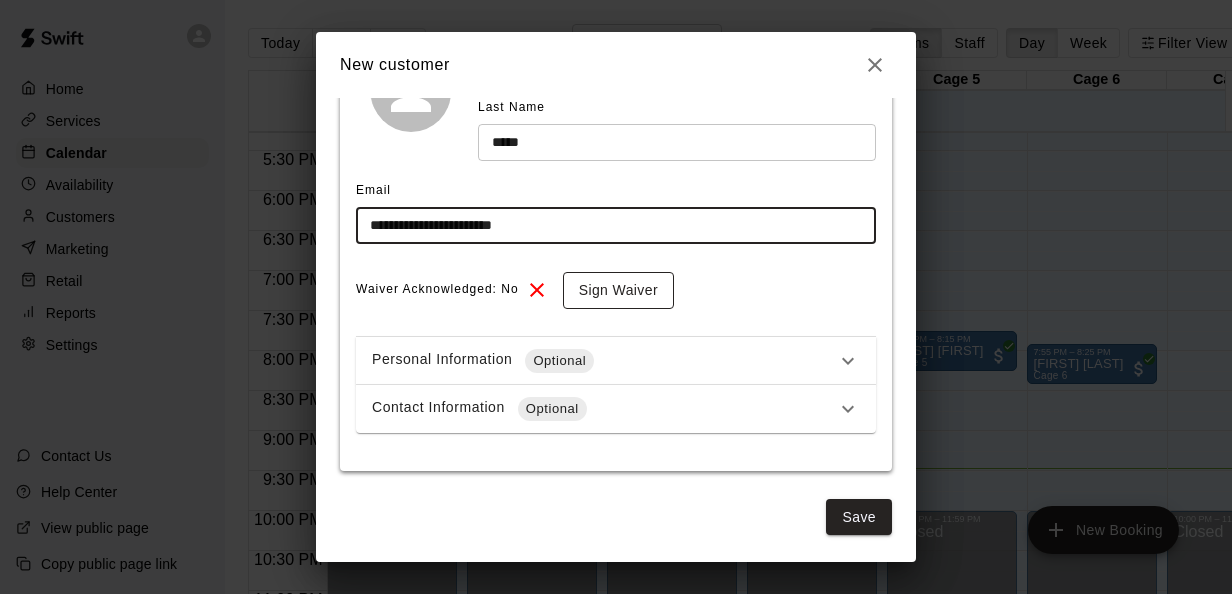 type on "**********" 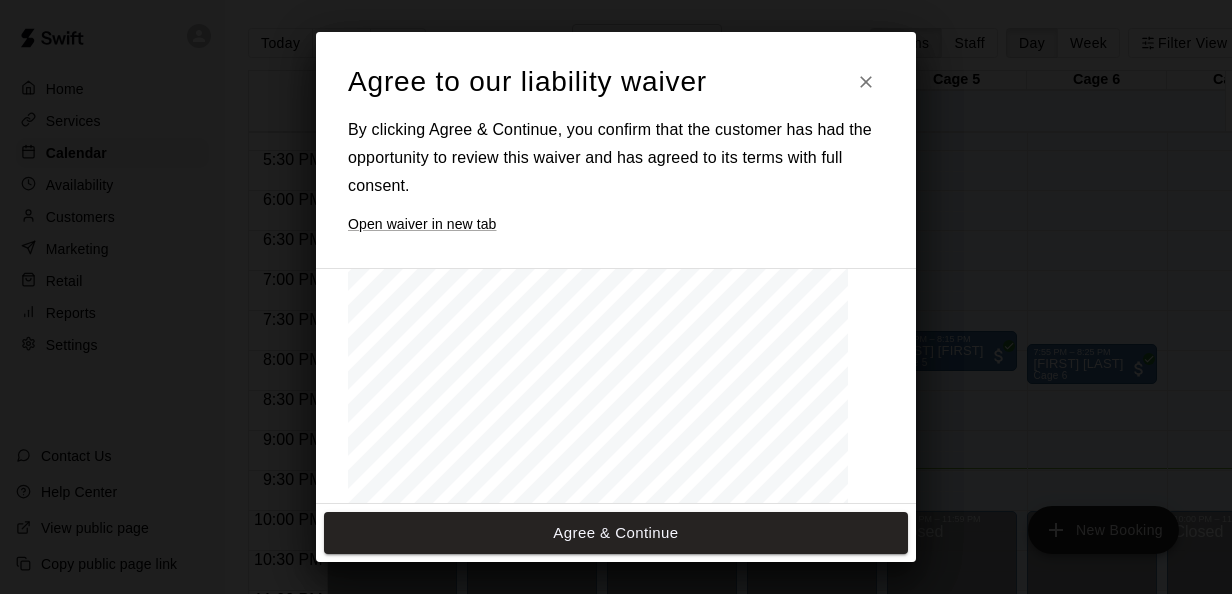 scroll, scrollTop: 2369, scrollLeft: 0, axis: vertical 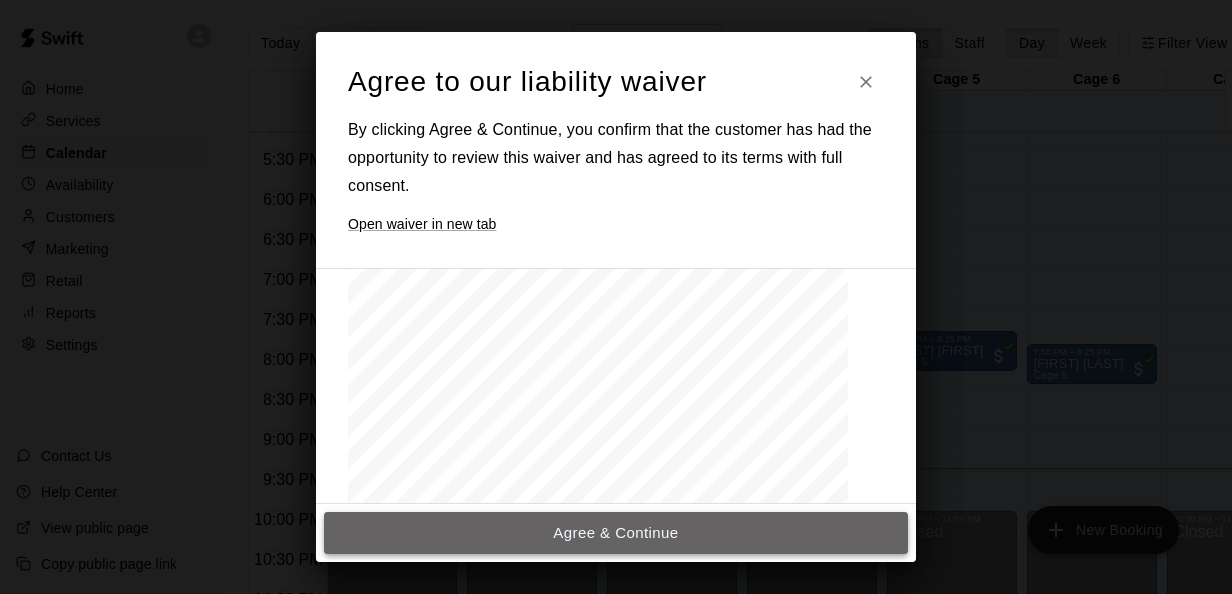 click on "Agree & Continue" at bounding box center [616, 533] 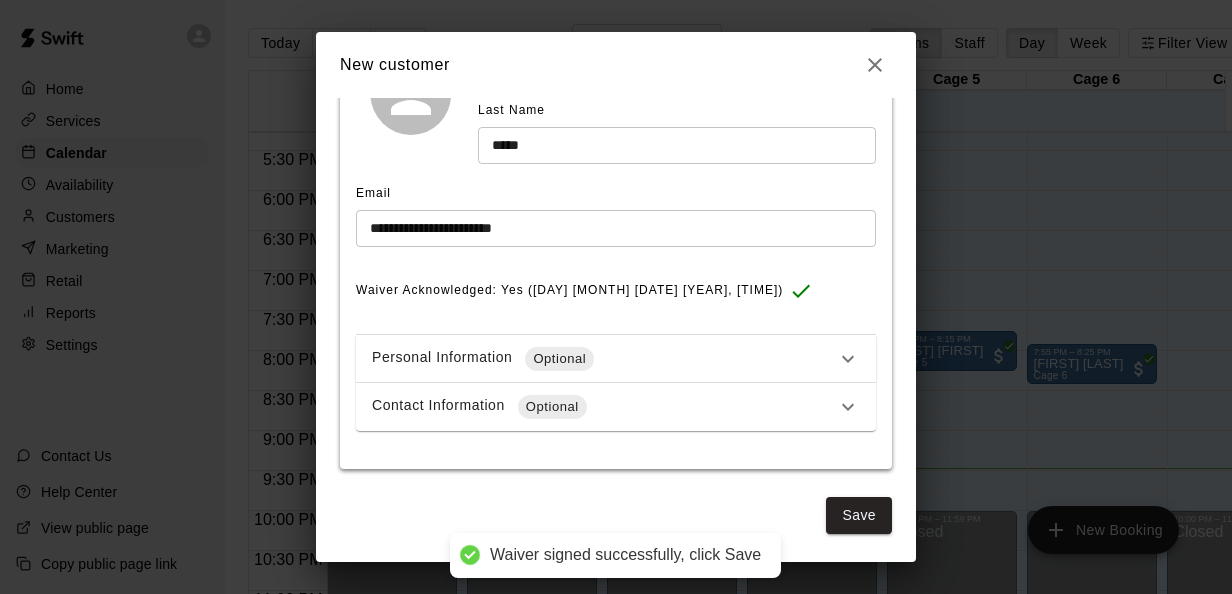 scroll, scrollTop: 227, scrollLeft: 0, axis: vertical 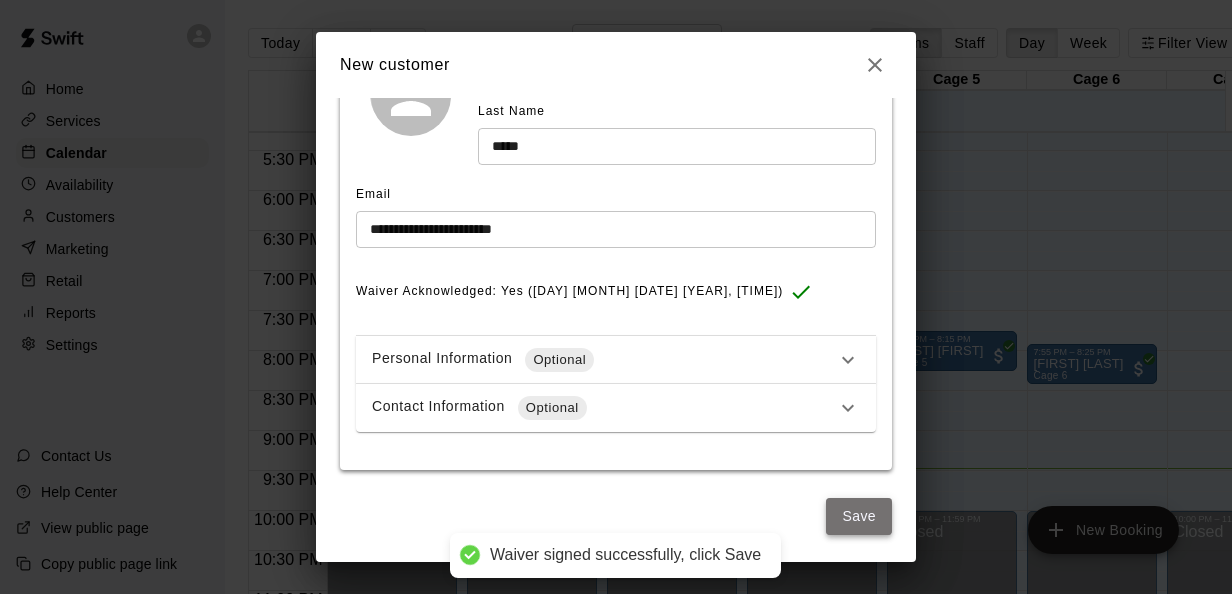 click on "Save" at bounding box center (859, 516) 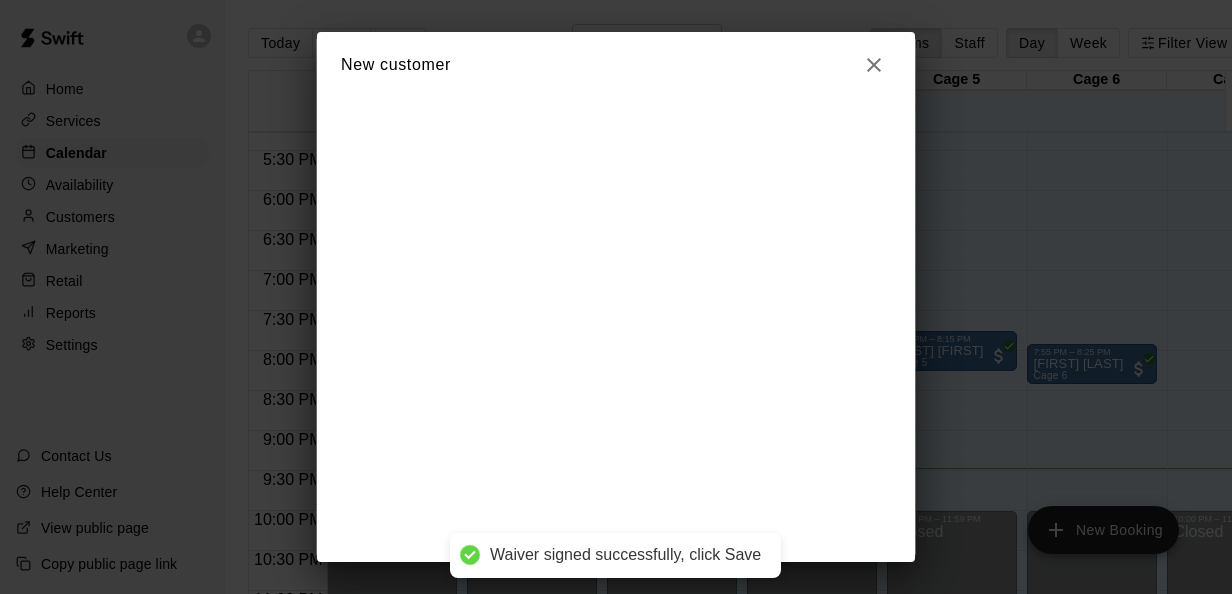 scroll, scrollTop: 0, scrollLeft: 0, axis: both 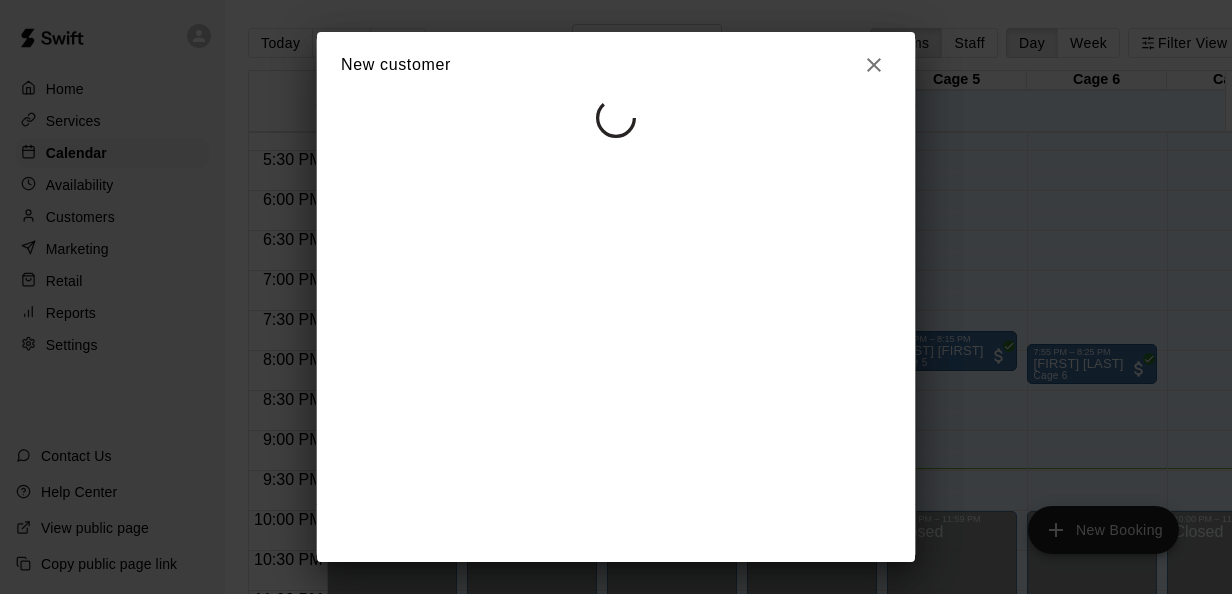 select on "**" 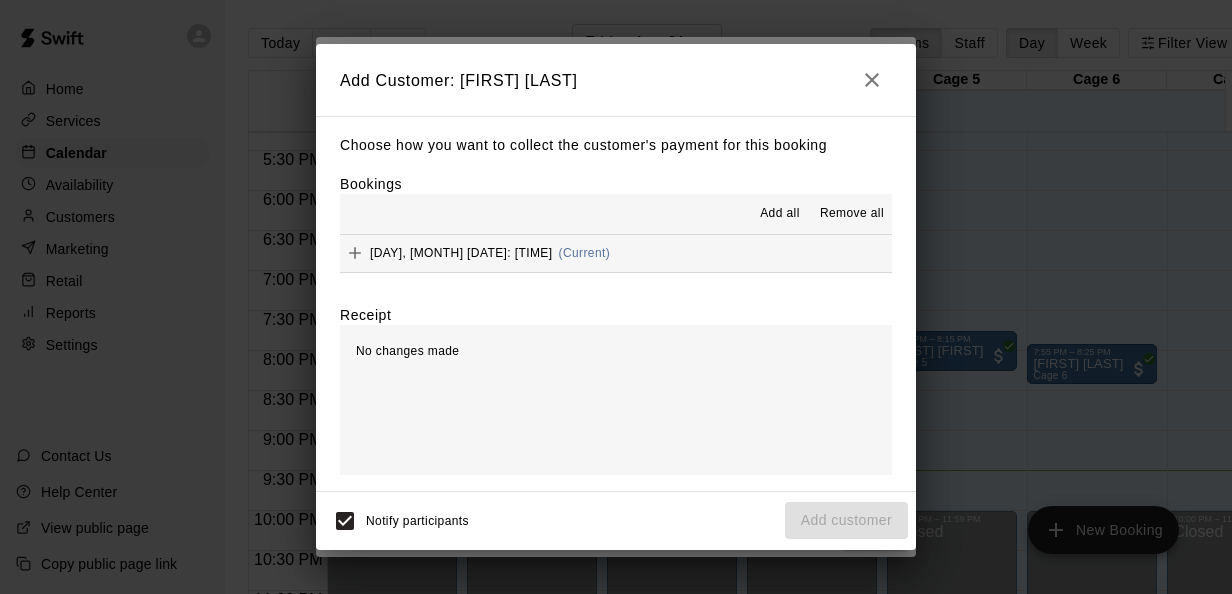 click on "[DAY], [MONTH] [DATE]: [TIME] (Current)" at bounding box center (616, 253) 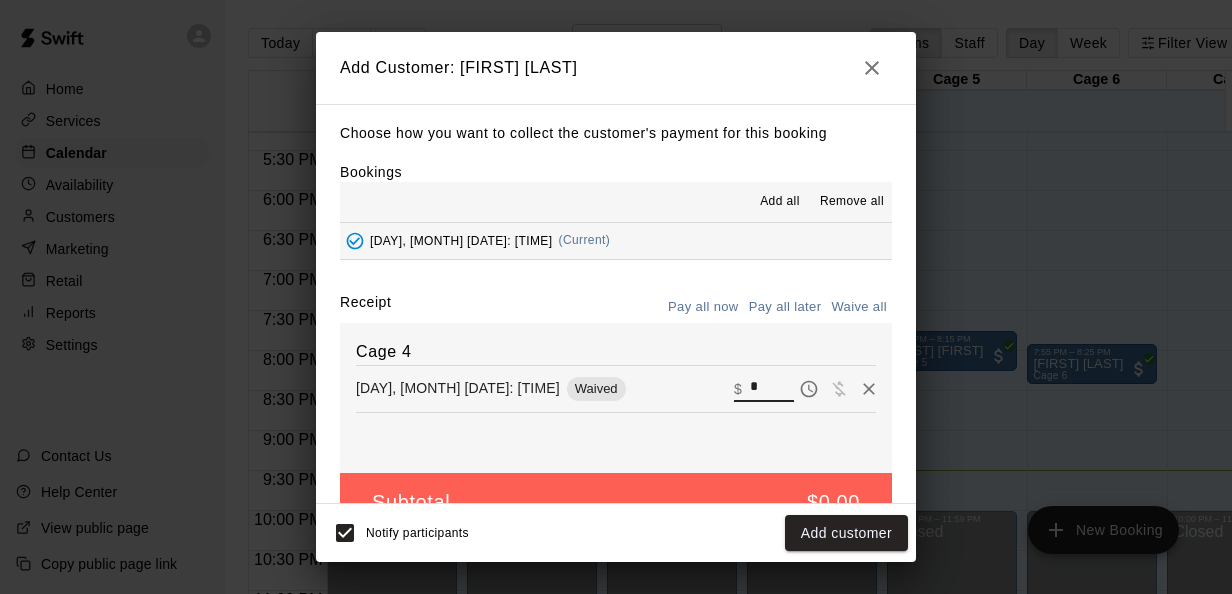 click on "*" at bounding box center [772, 388] 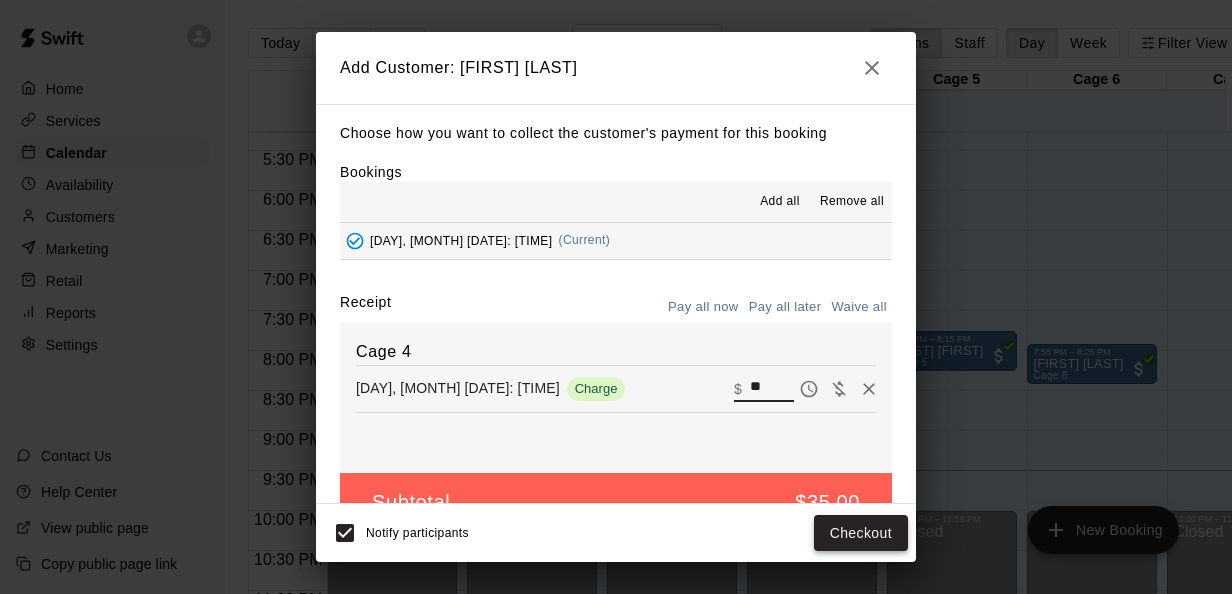 type on "**" 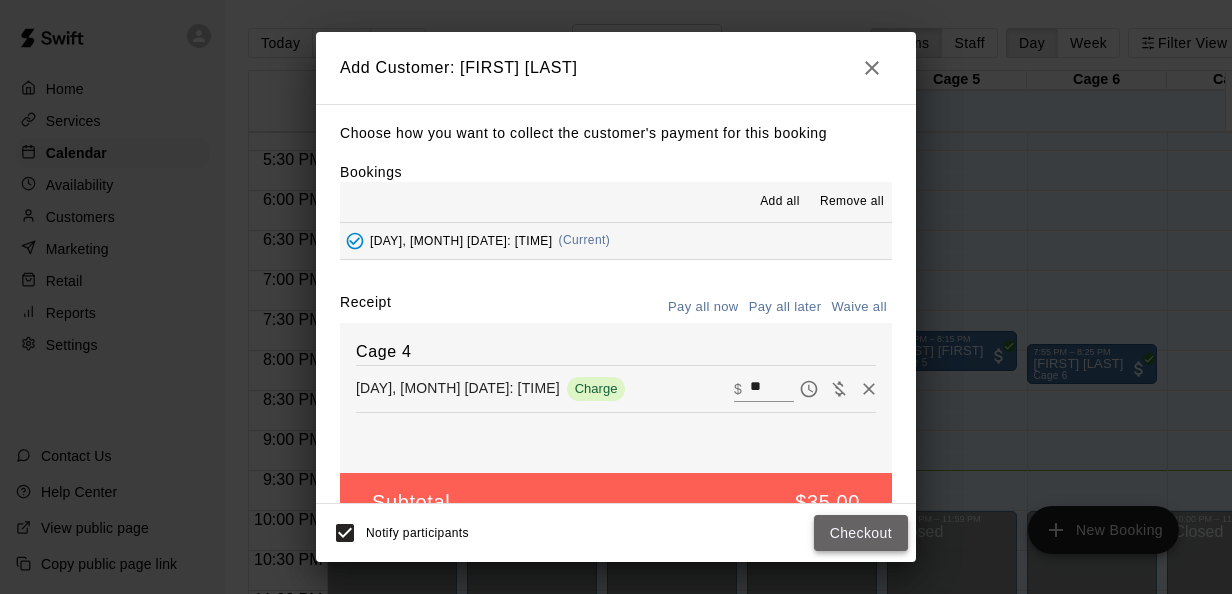 click on "Checkout" at bounding box center [861, 533] 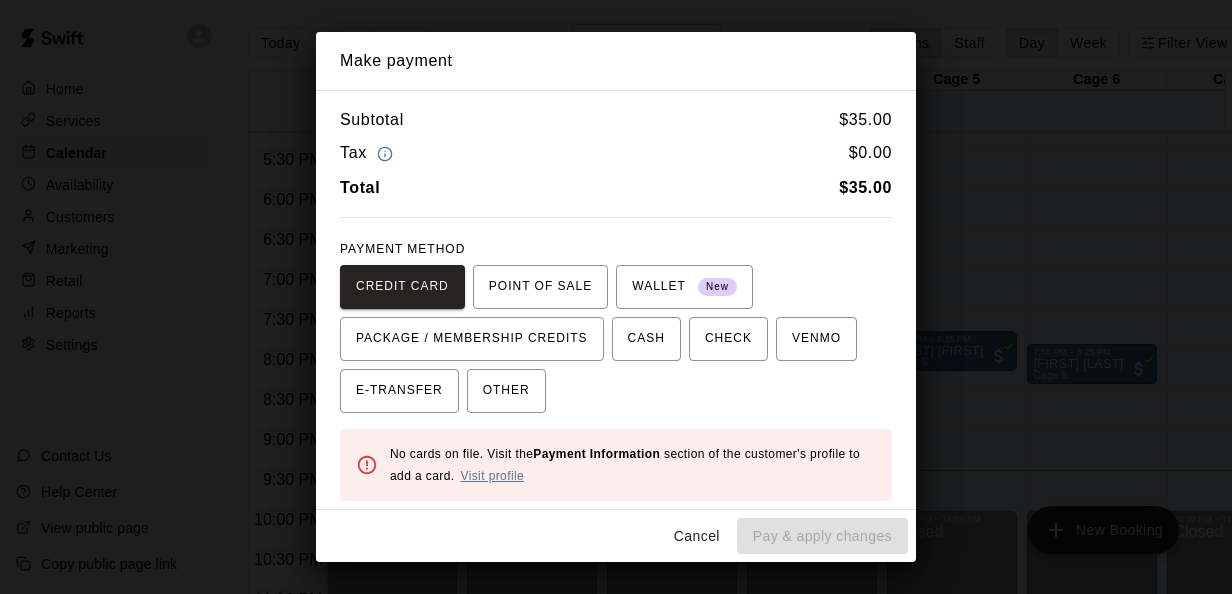 click on "Visit profile" at bounding box center (492, 476) 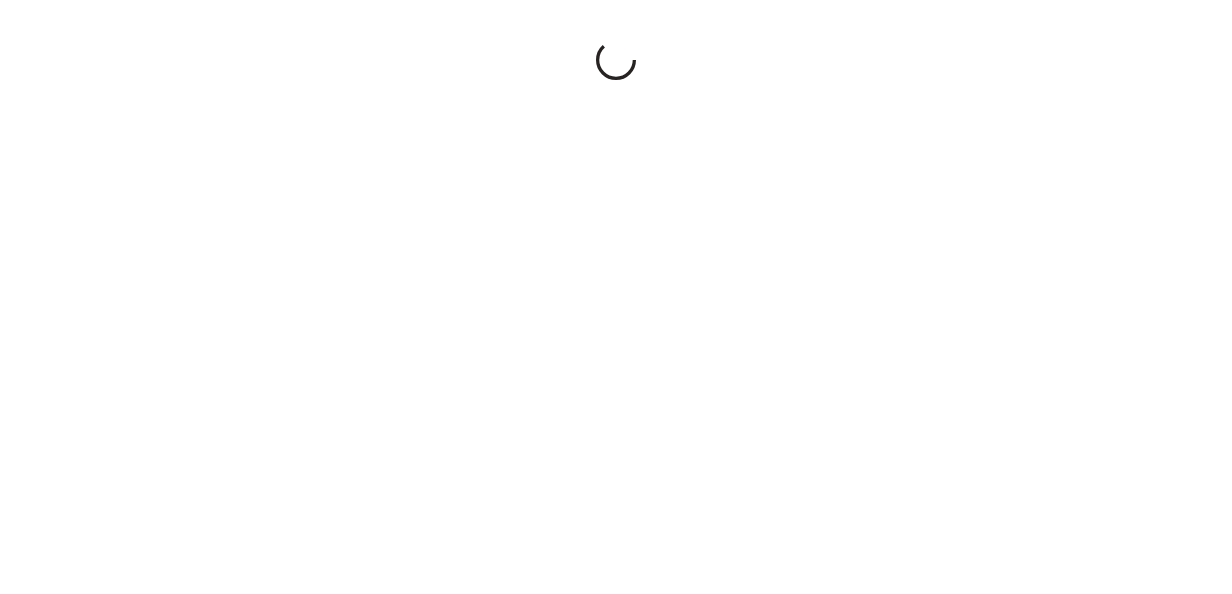 scroll, scrollTop: 0, scrollLeft: 0, axis: both 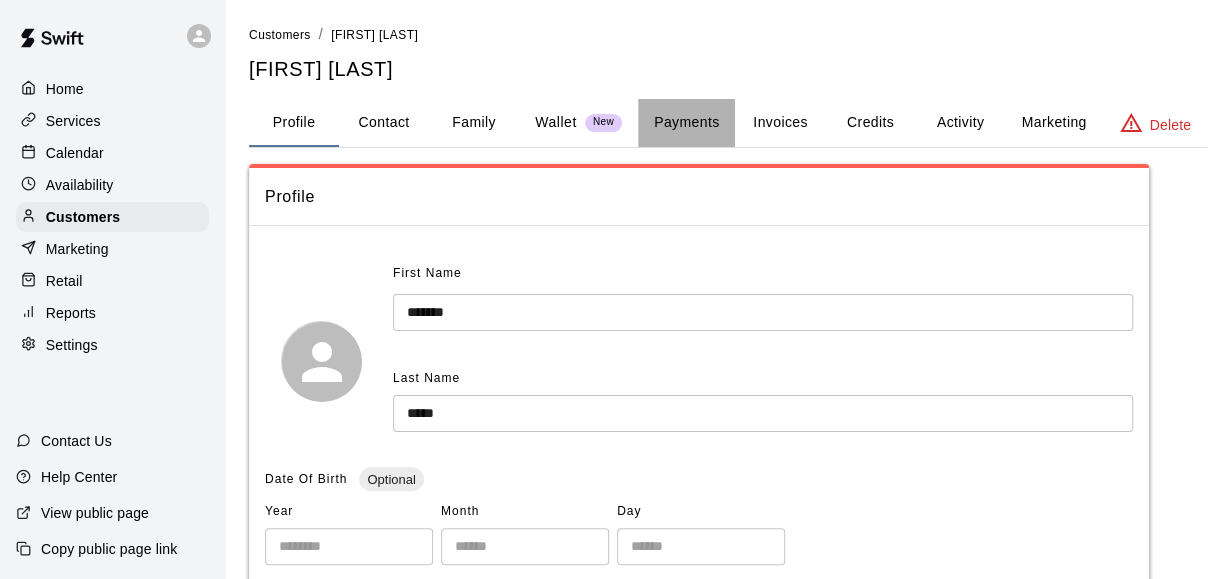 click on "Payments" at bounding box center (686, 123) 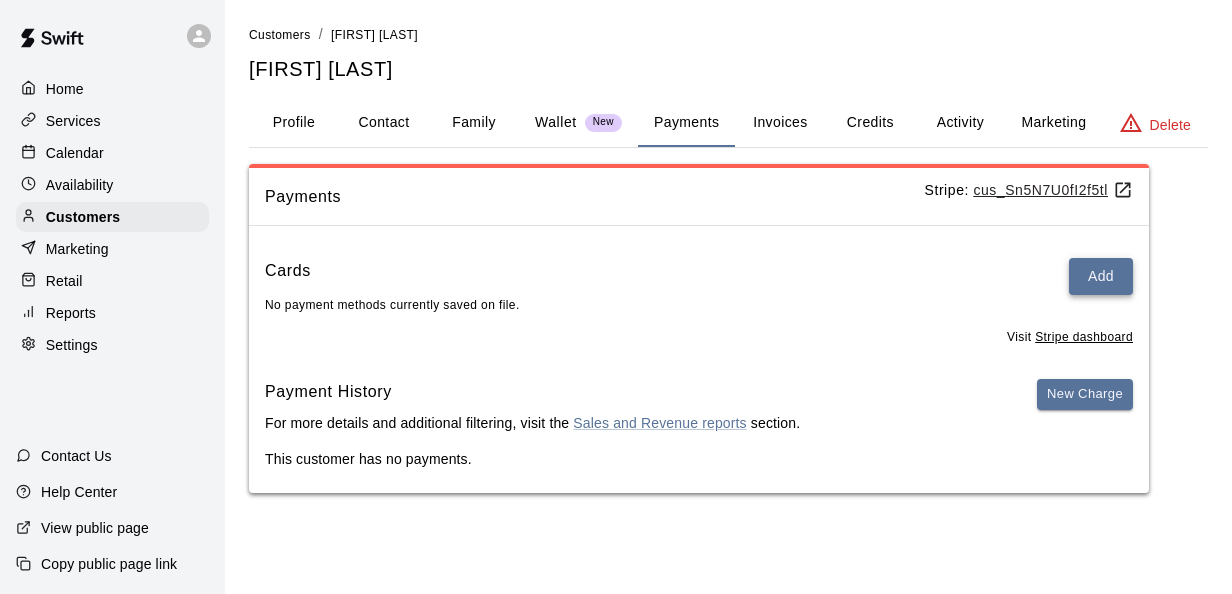 click on "Add" at bounding box center (1101, 276) 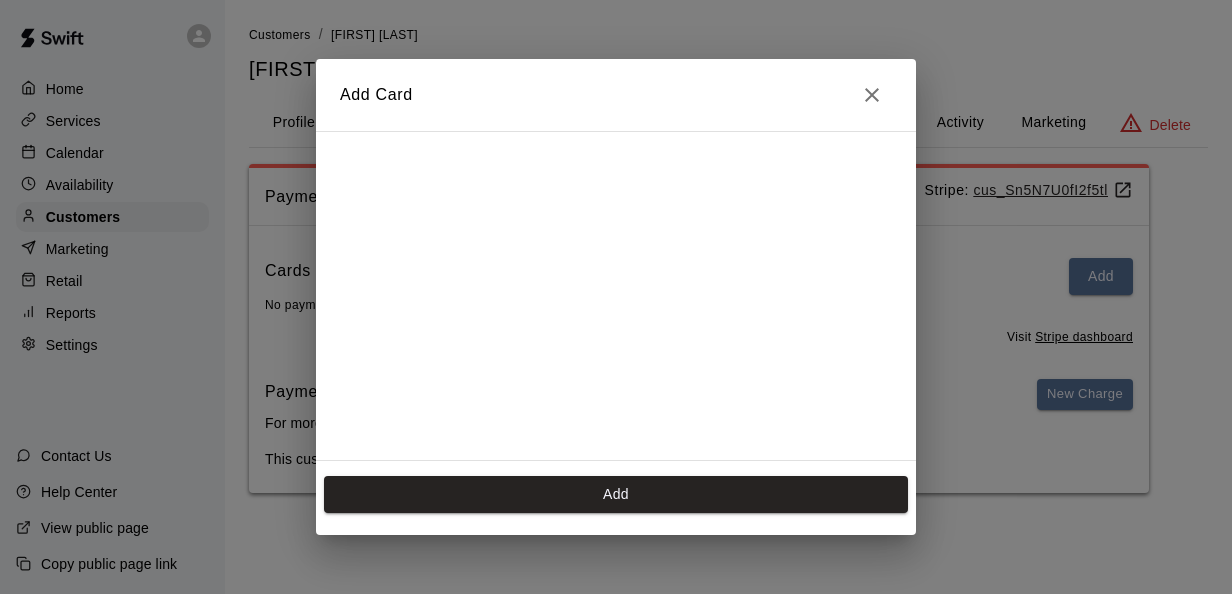 scroll, scrollTop: 277, scrollLeft: 0, axis: vertical 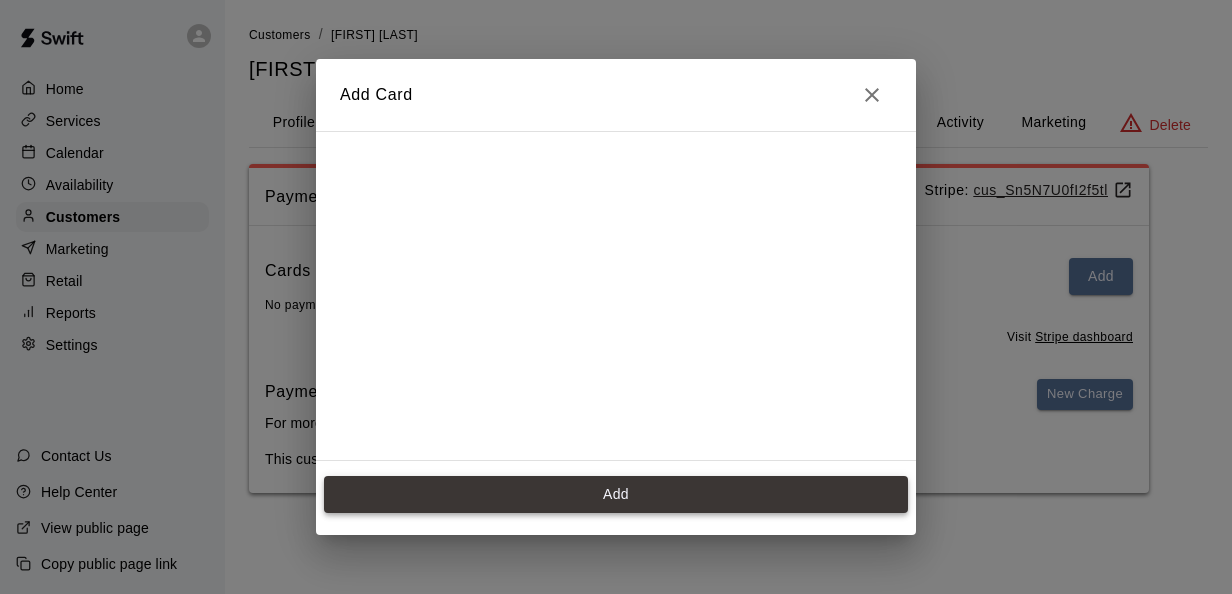 click on "Add" at bounding box center [616, 494] 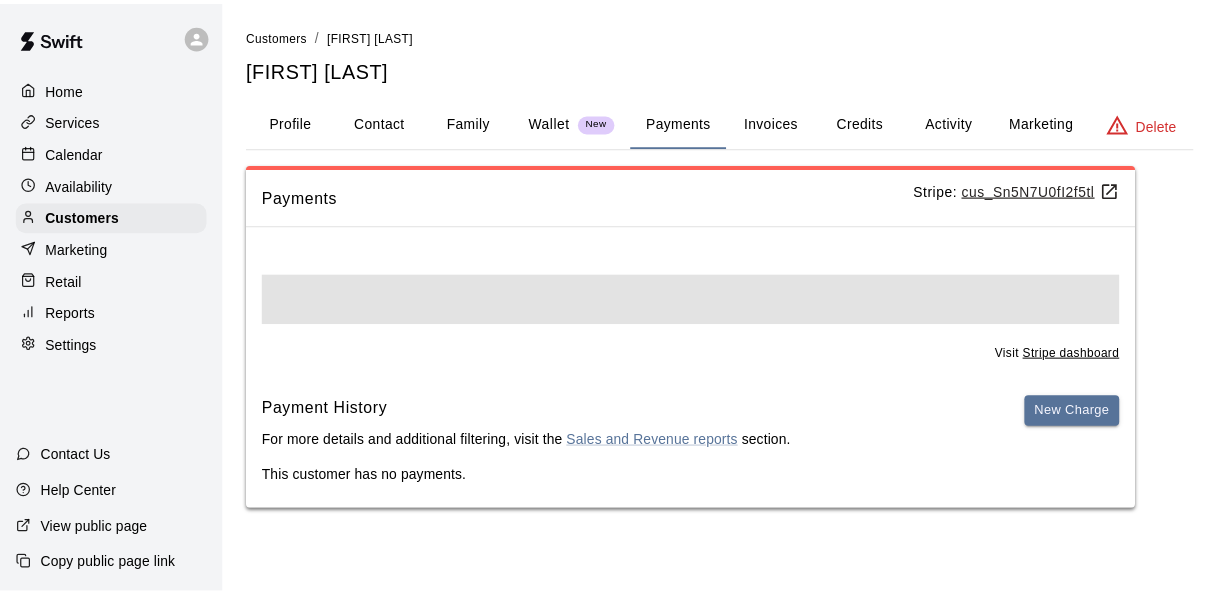scroll, scrollTop: 0, scrollLeft: 0, axis: both 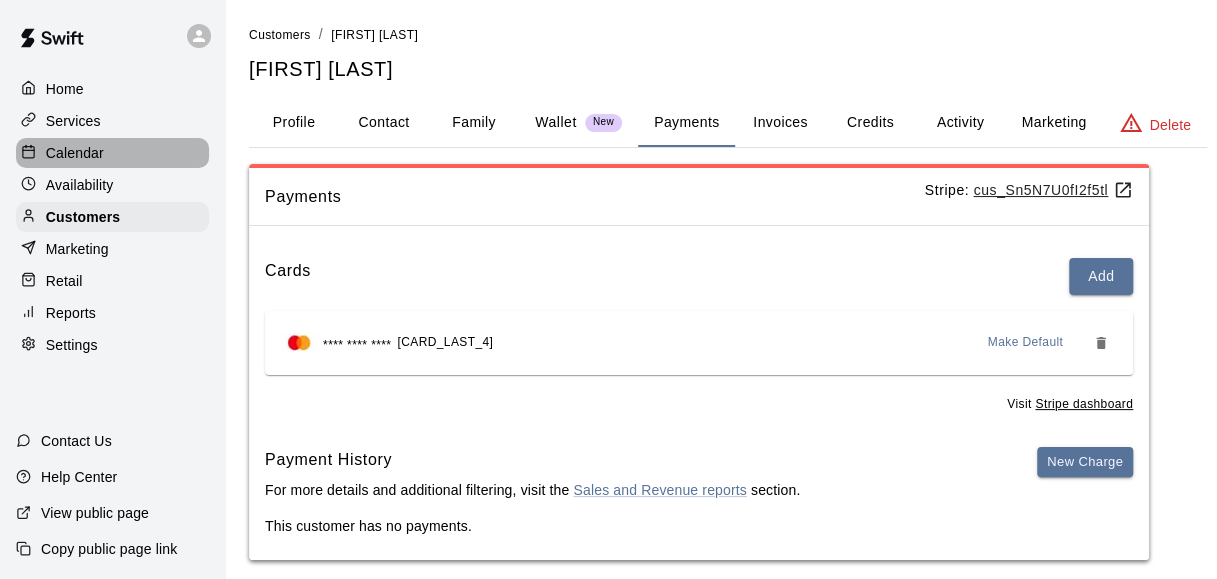 click on "Calendar" at bounding box center [112, 153] 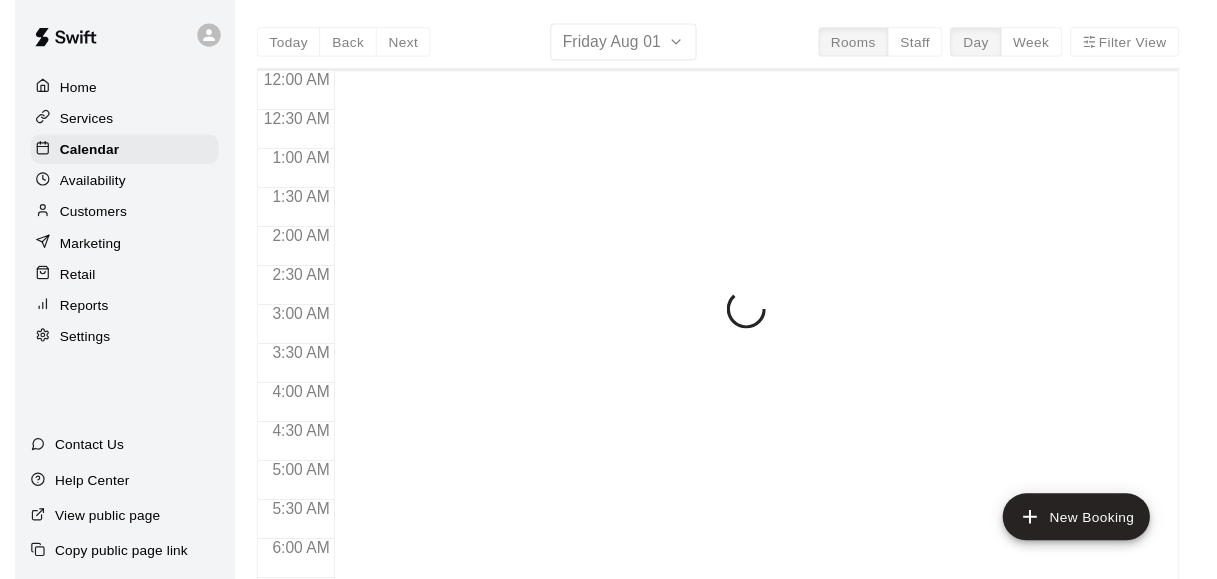 scroll, scrollTop: 1376, scrollLeft: 0, axis: vertical 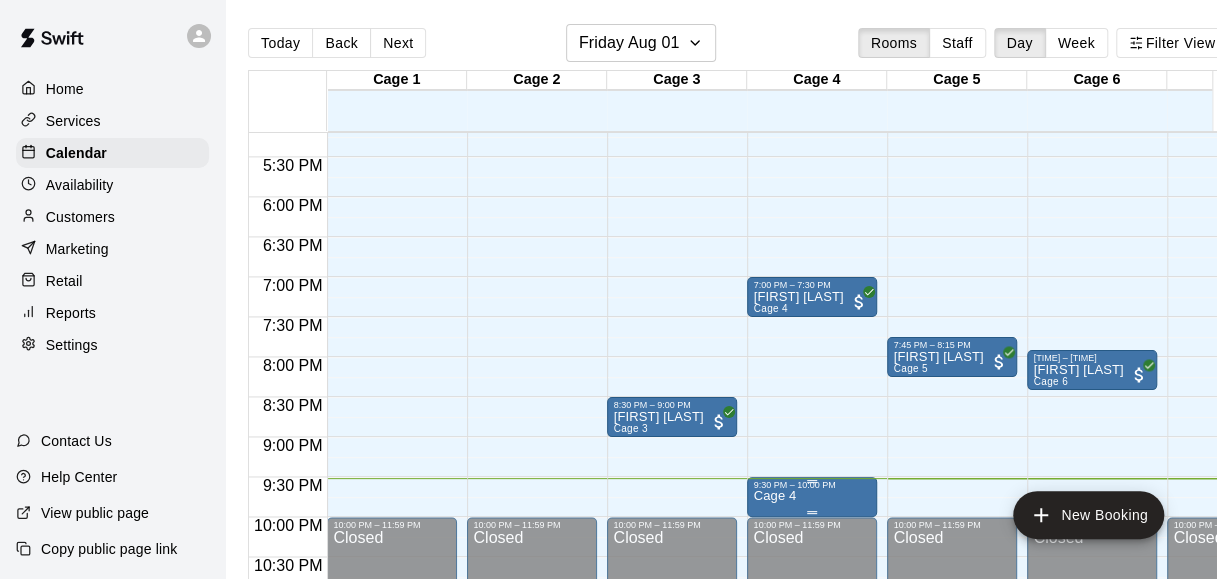 click on "9:30 PM – 10:00 PM" at bounding box center (812, 485) 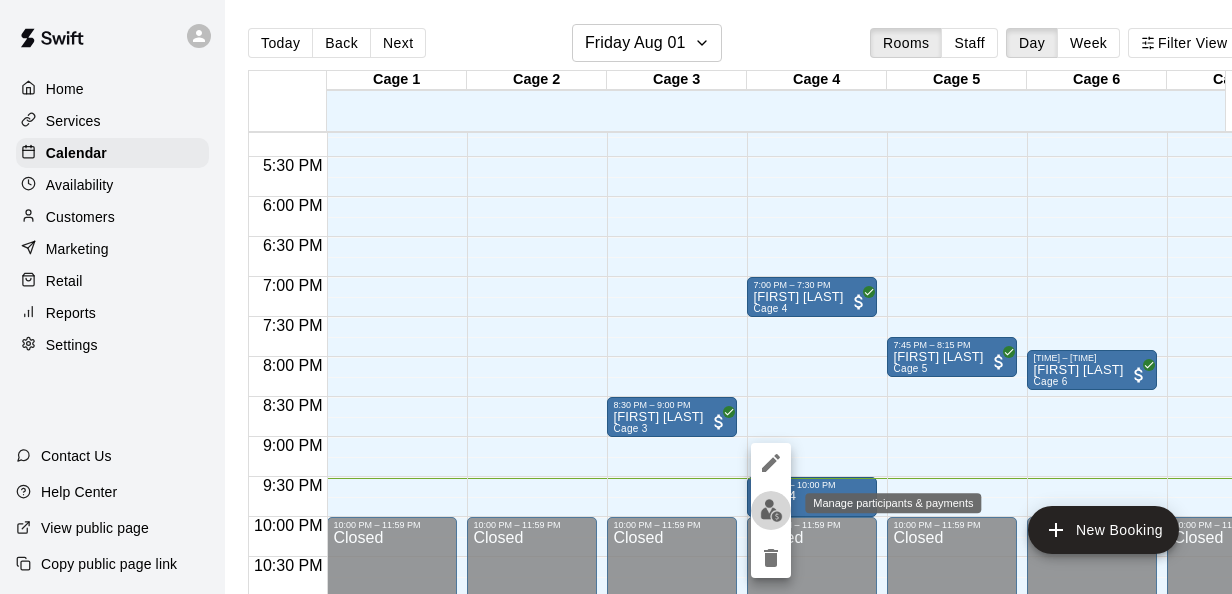 click at bounding box center [771, 510] 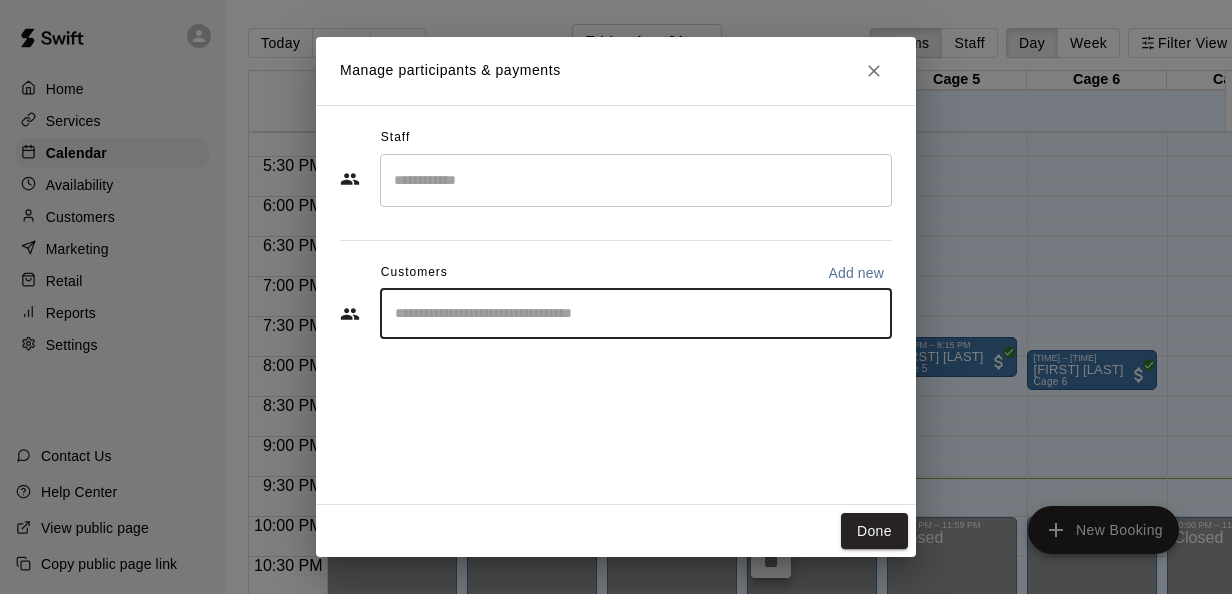 click at bounding box center (636, 314) 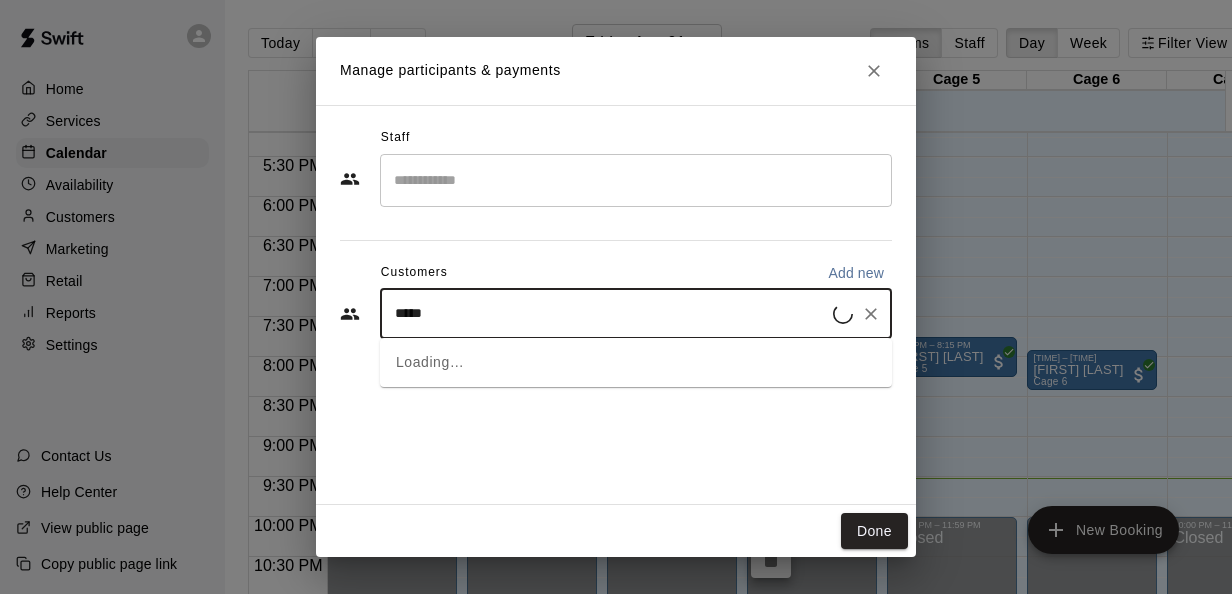 type on "******" 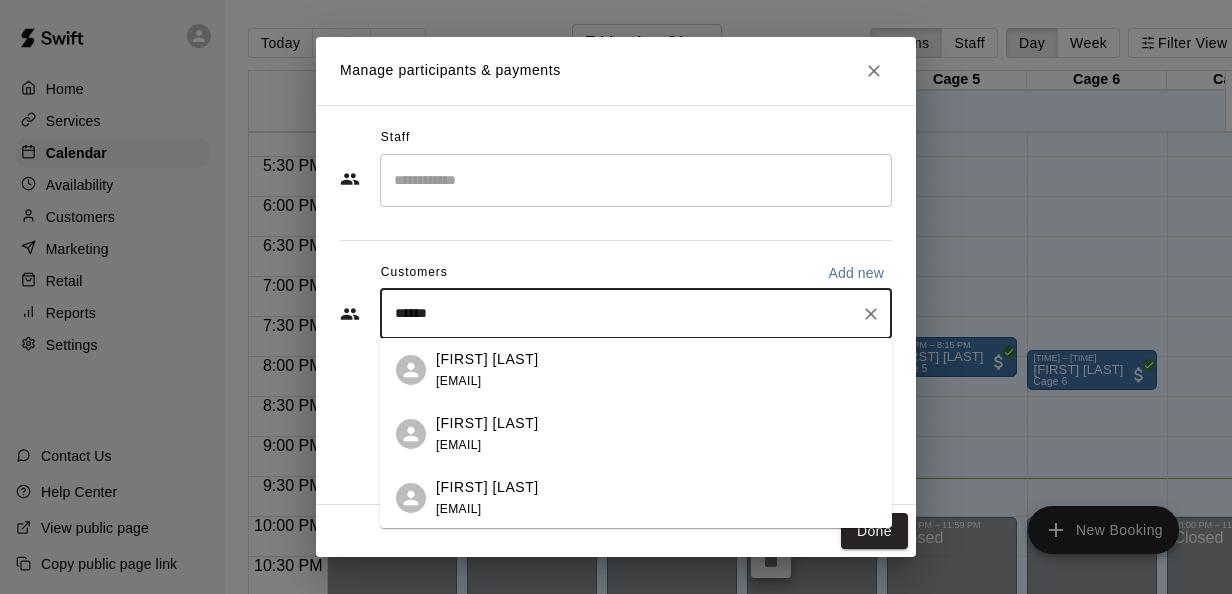 click on "Brandon Baird brandon14baird@gmail.com" at bounding box center [656, 370] 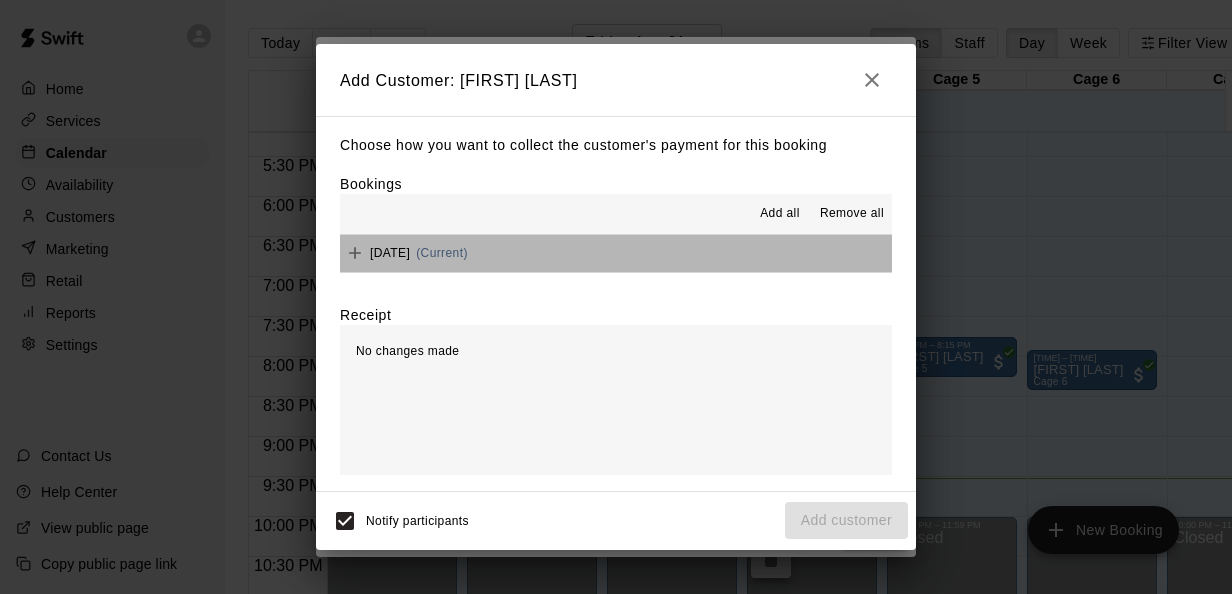 click on "[DAY], [MONTH] [DATE]: [TIME] (Current)" at bounding box center (616, 253) 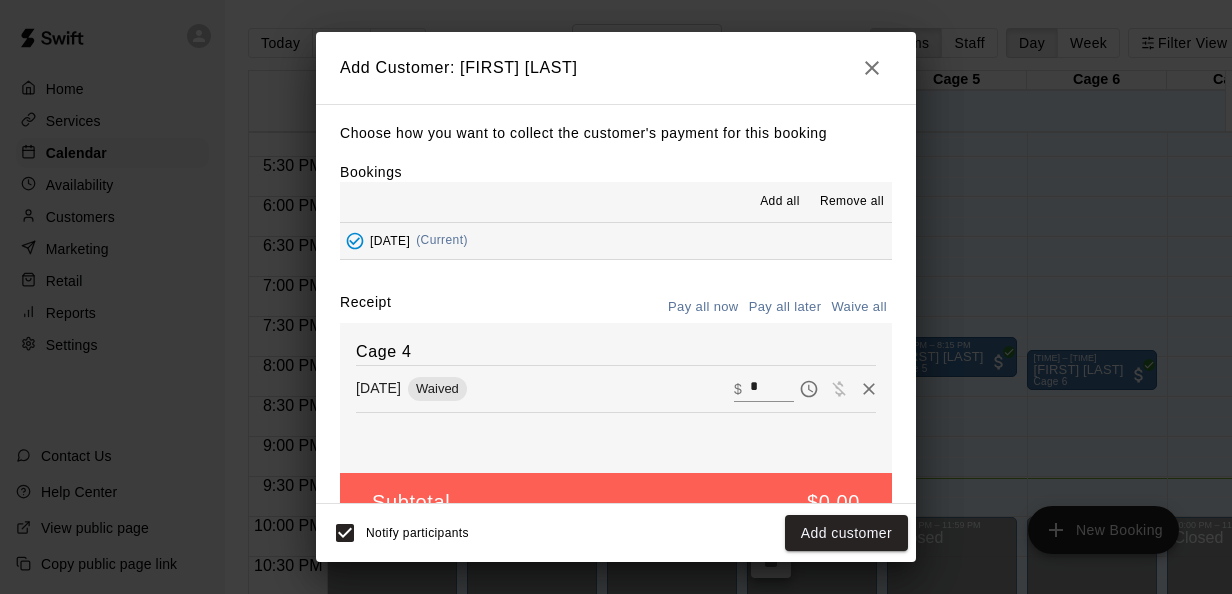 click on "*" at bounding box center (772, 388) 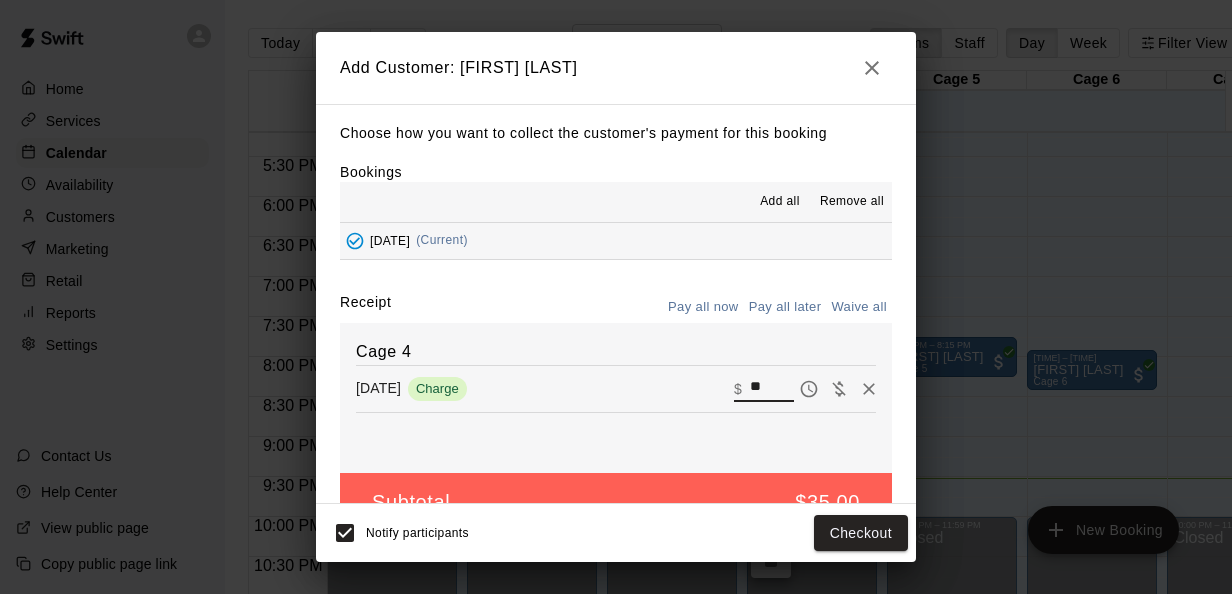 type on "**" 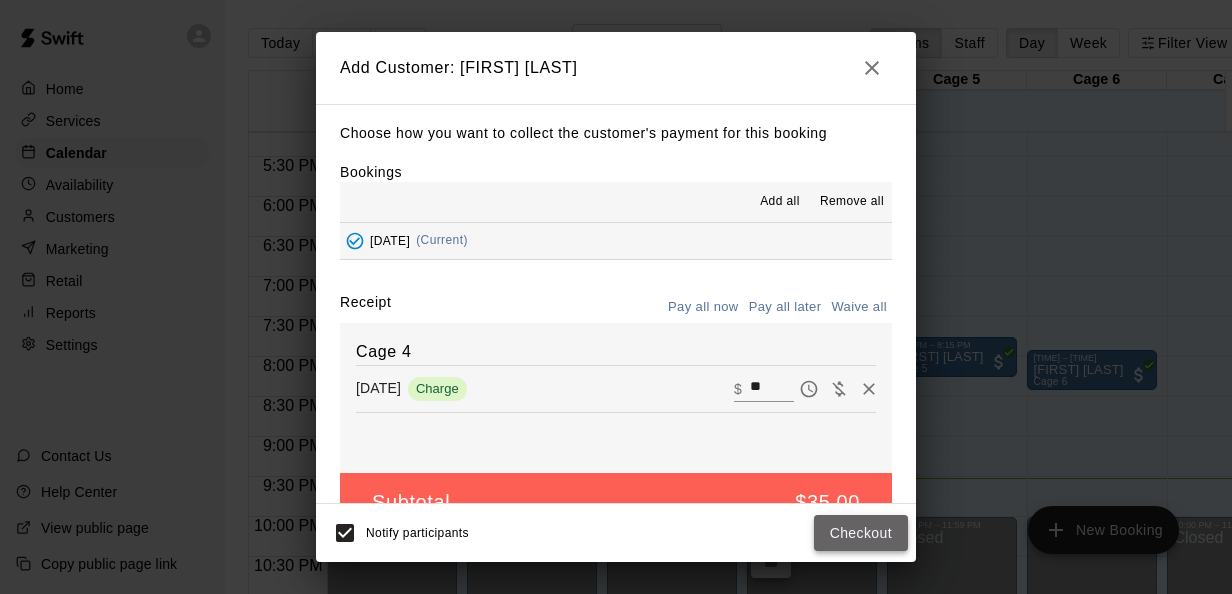 click on "Checkout" at bounding box center [861, 533] 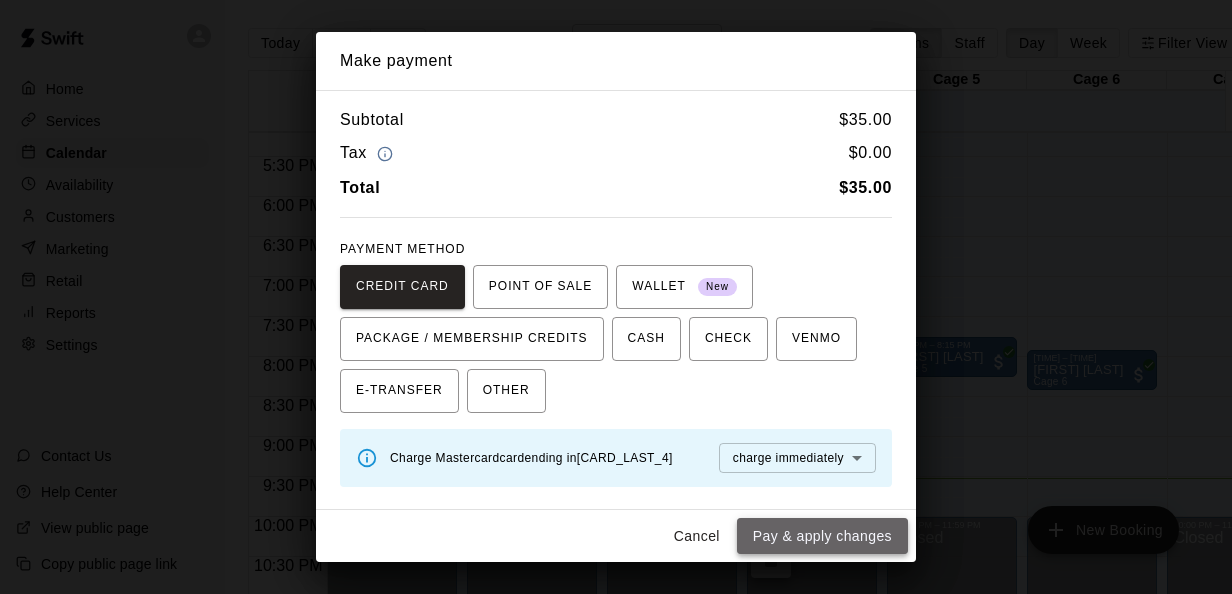 click on "Pay & apply changes" at bounding box center [822, 536] 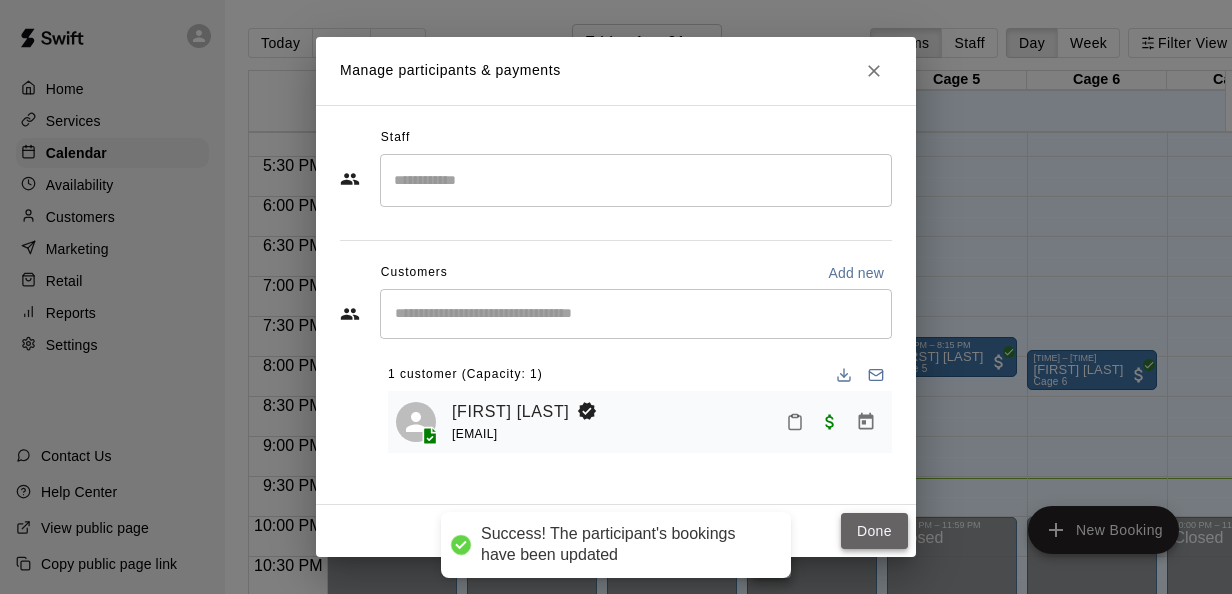 click on "Done" at bounding box center [874, 531] 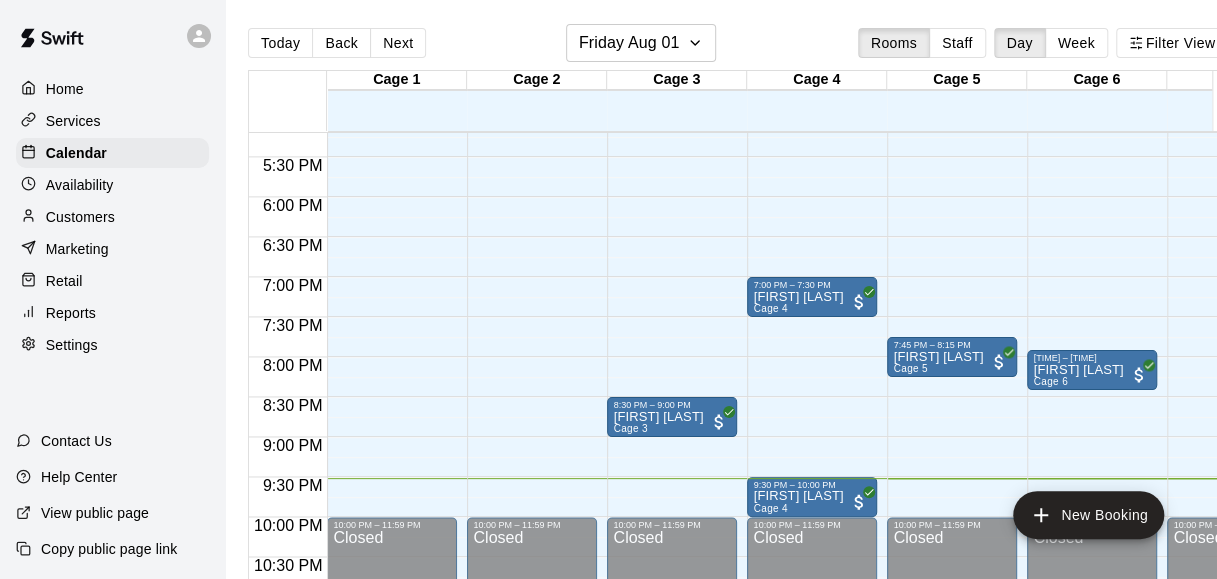 click on "Today Back Next Friday Aug 01 Rooms Staff Day Week Filter View" at bounding box center (738, 47) 